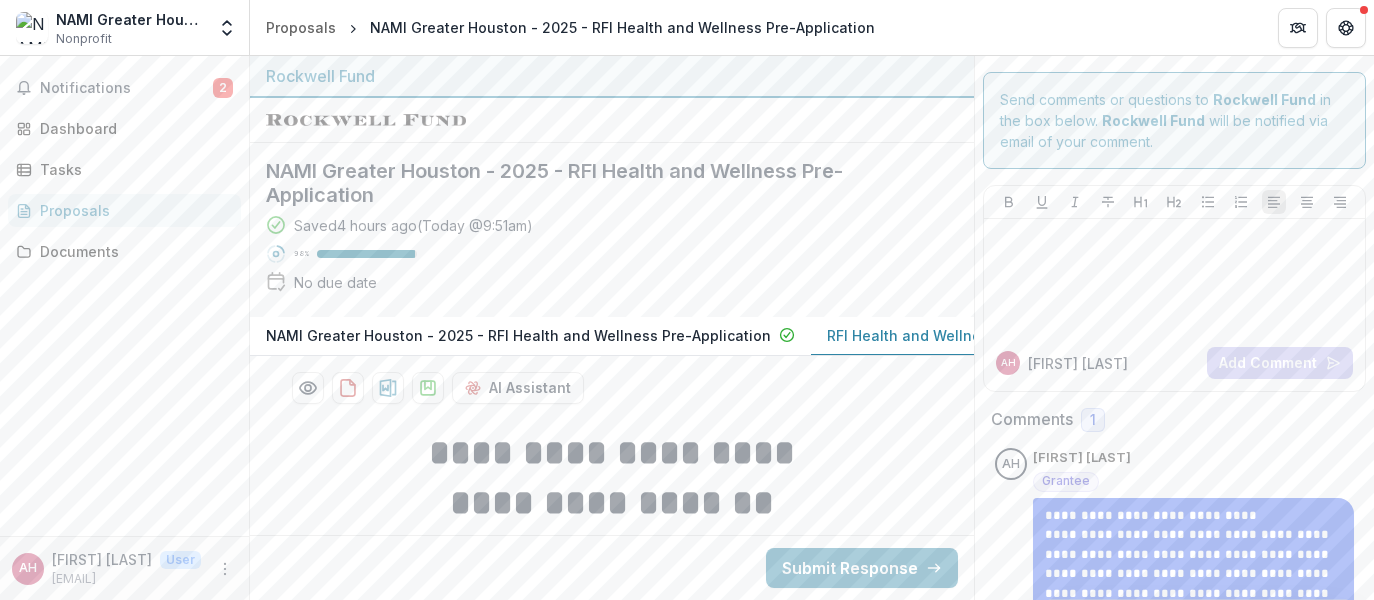 scroll, scrollTop: 0, scrollLeft: 0, axis: both 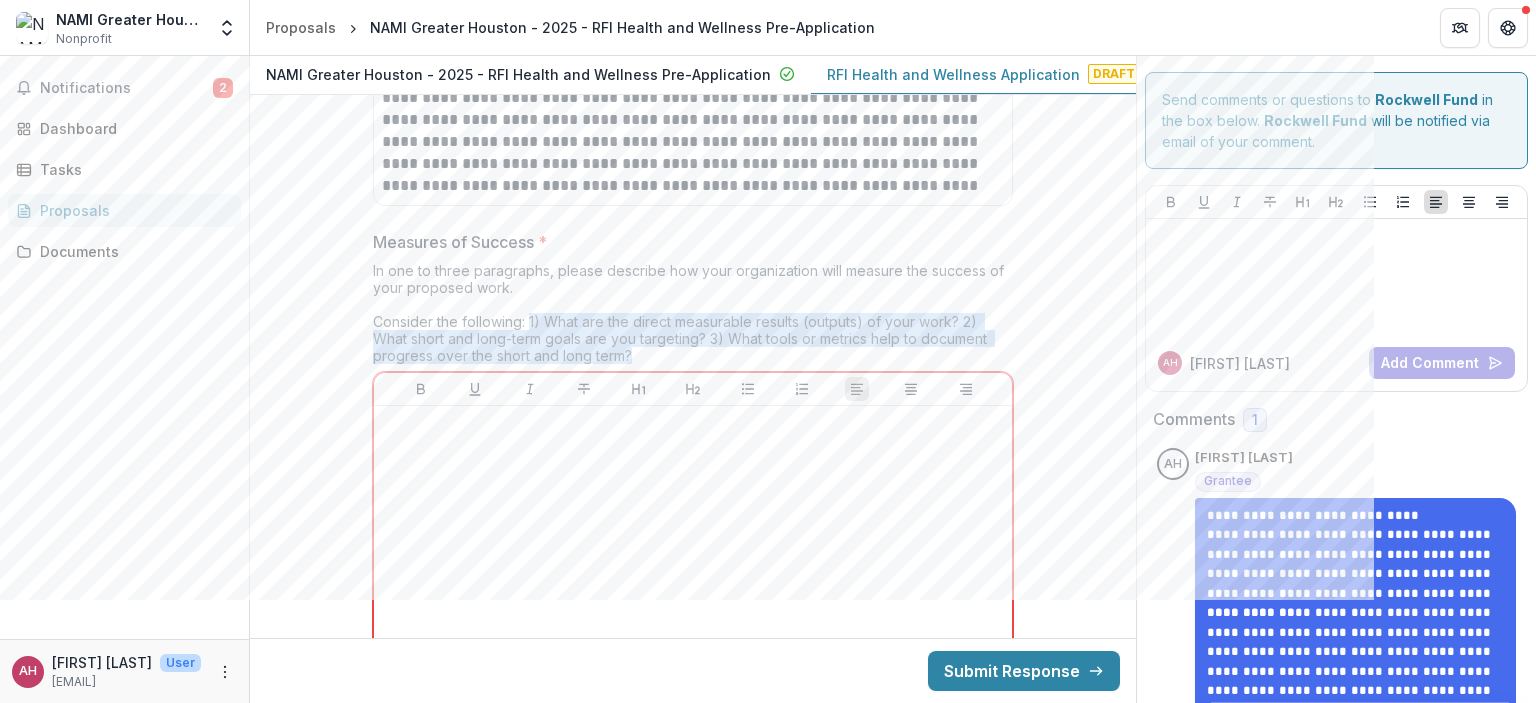 drag, startPoint x: 528, startPoint y: 315, endPoint x: 642, endPoint y: 344, distance: 117.630775 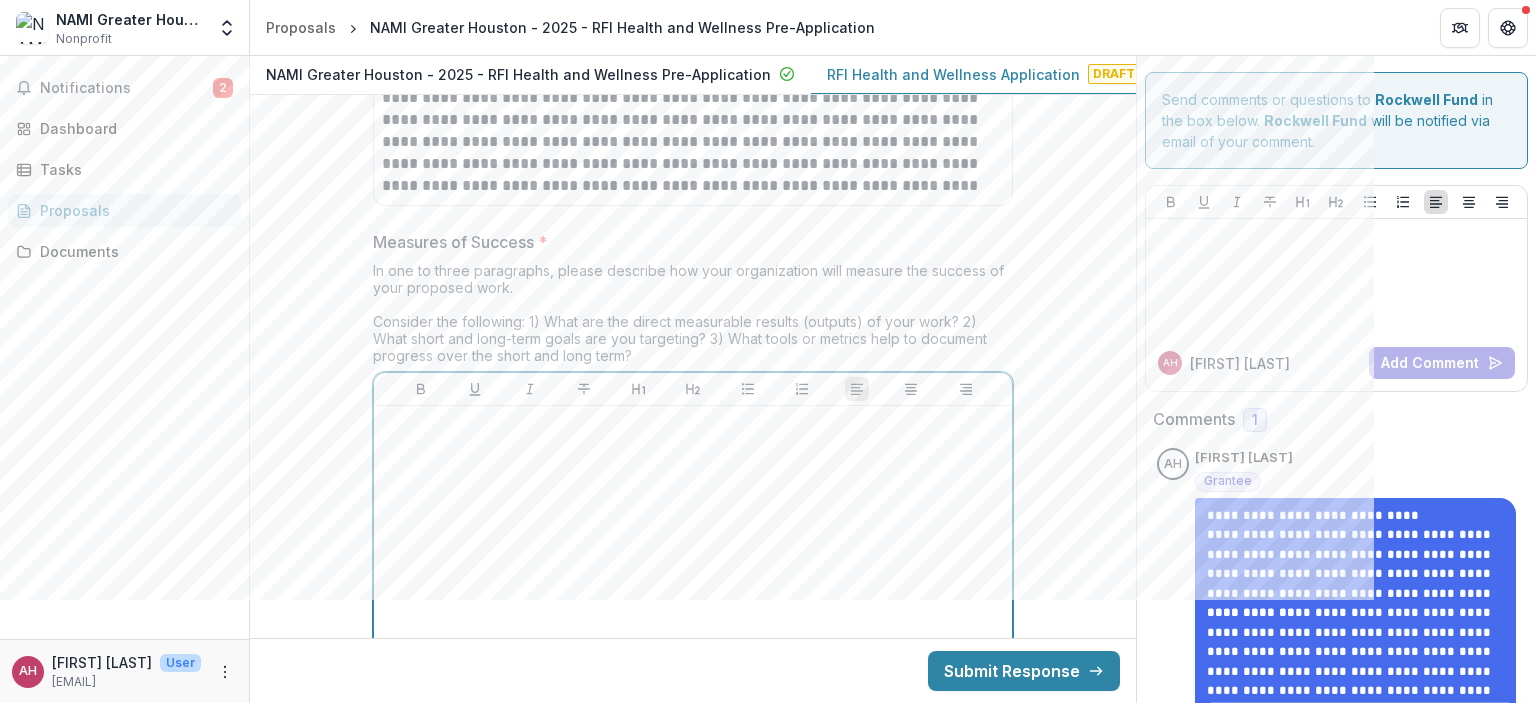 click at bounding box center [693, 564] 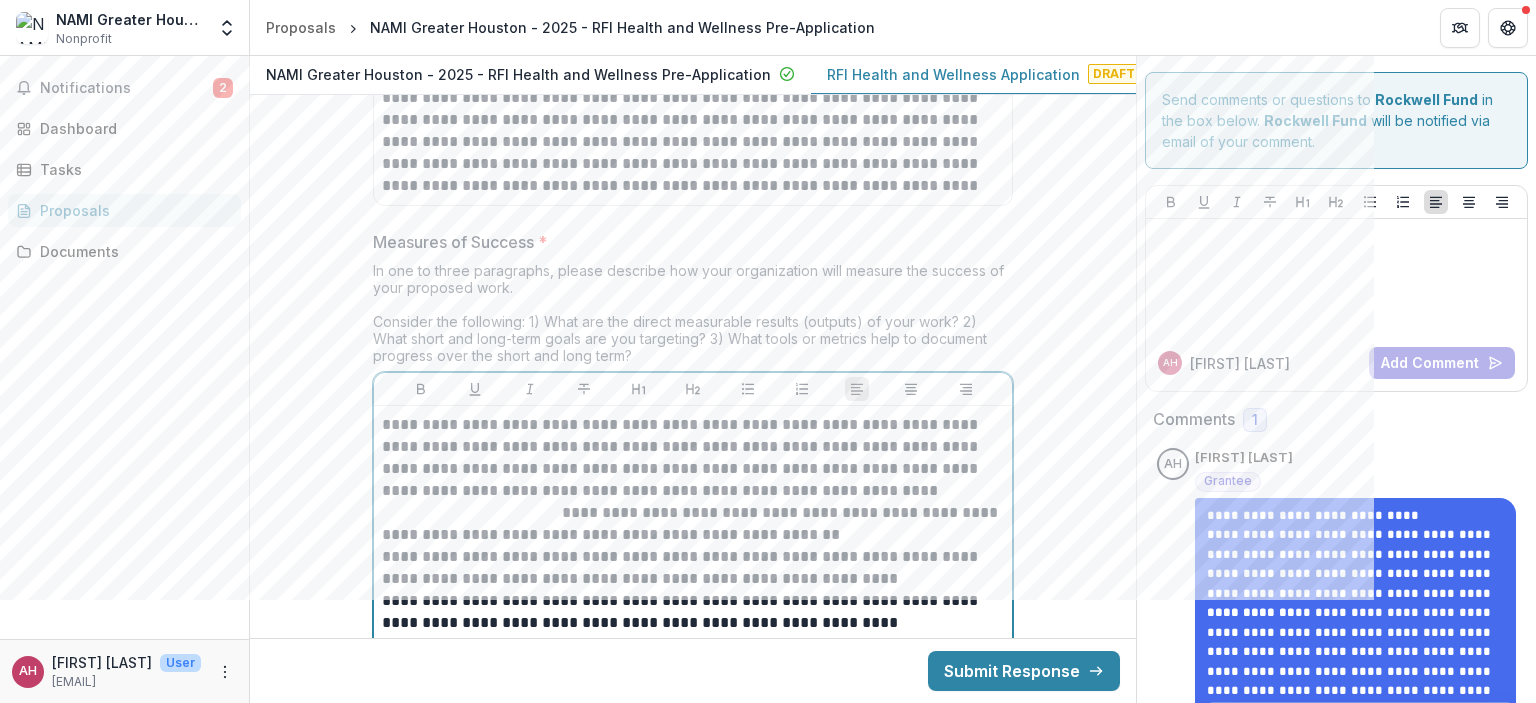 scroll, scrollTop: 9216, scrollLeft: 0, axis: vertical 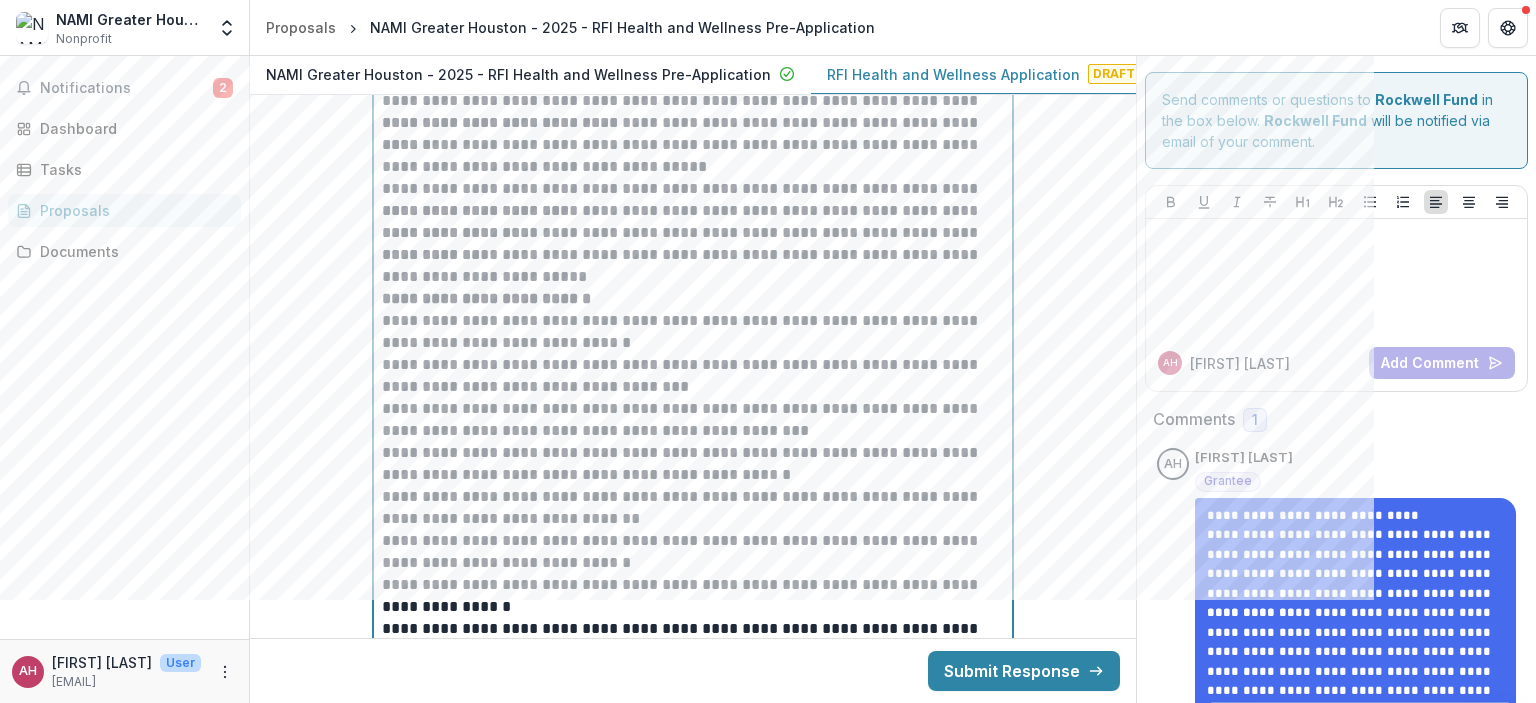 click on "**********" at bounding box center (693, 156) 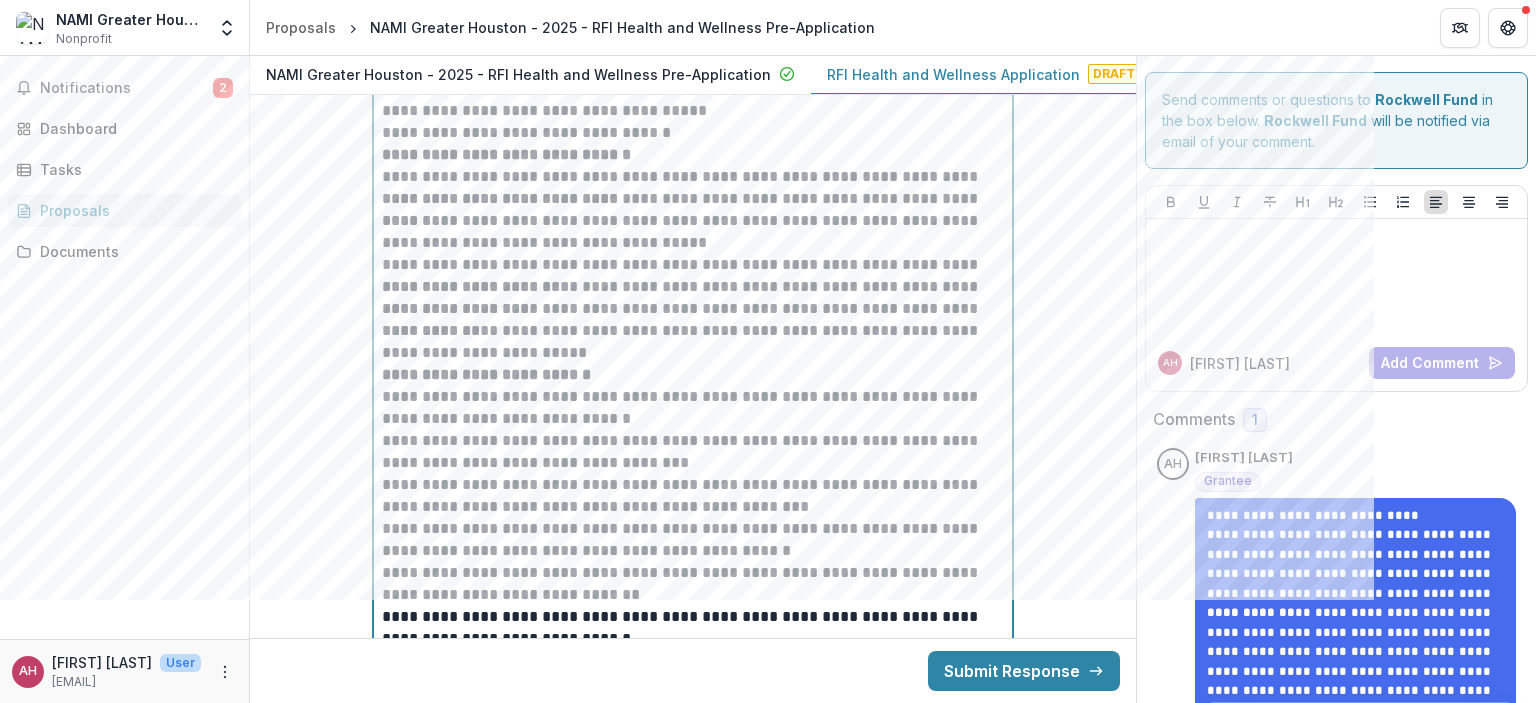 scroll, scrollTop: 9048, scrollLeft: 0, axis: vertical 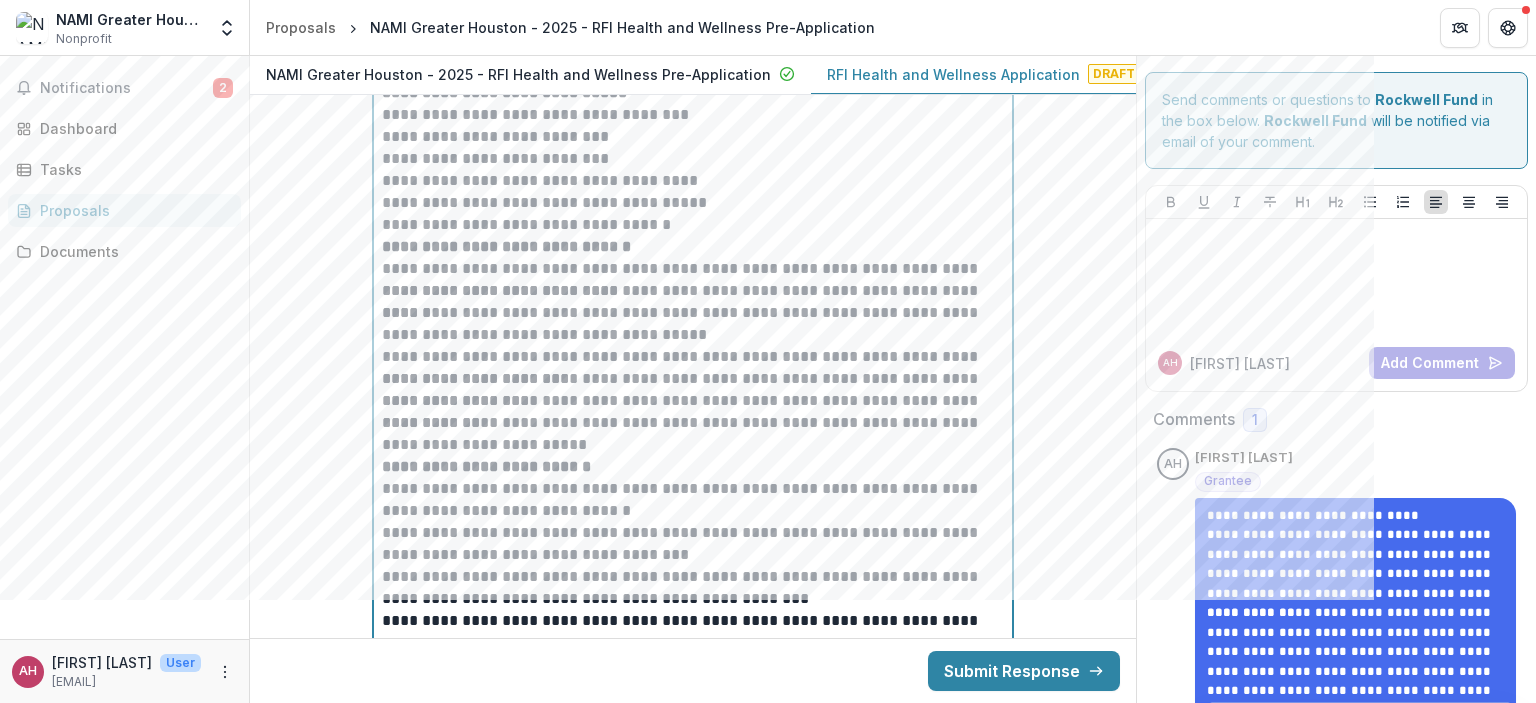 click on "**********" at bounding box center (693, 269) 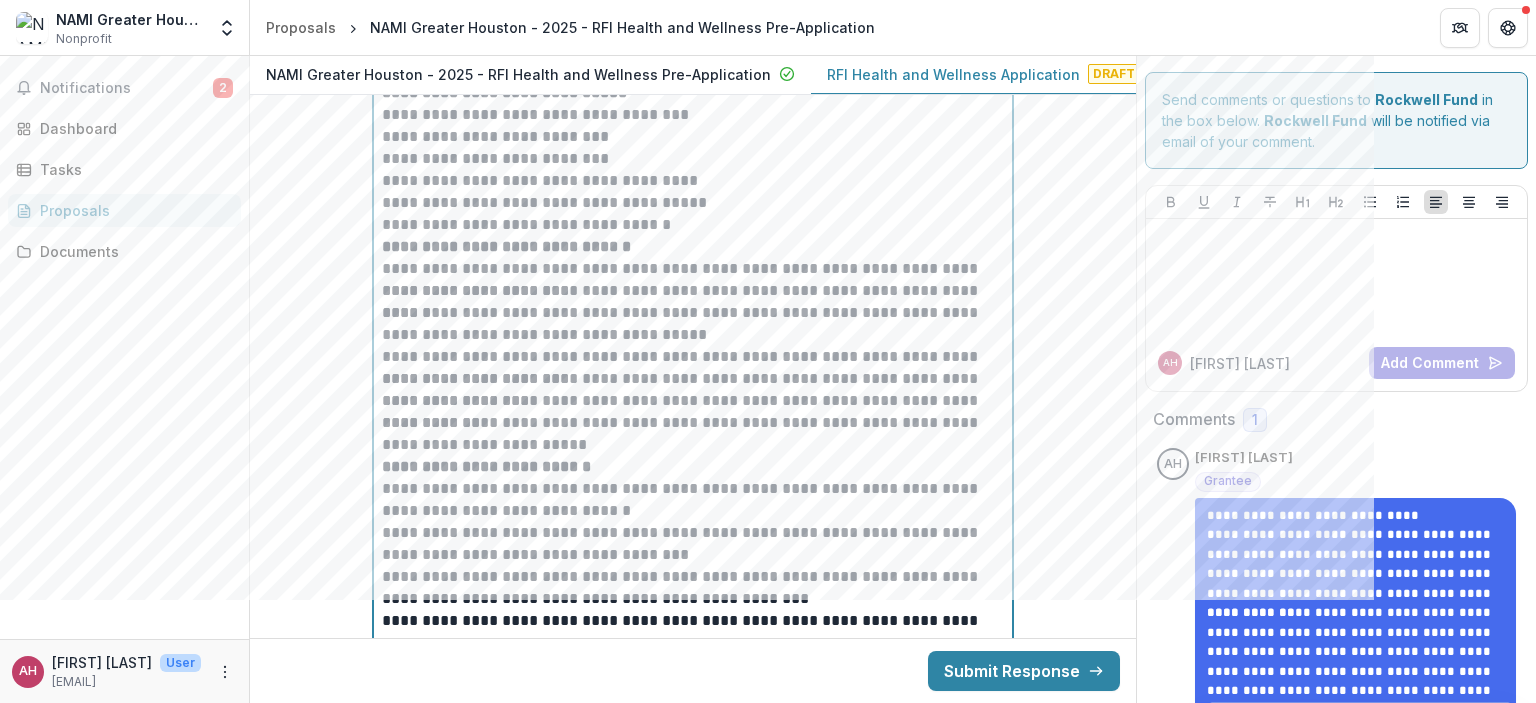 click on "**********" at bounding box center (693, 324) 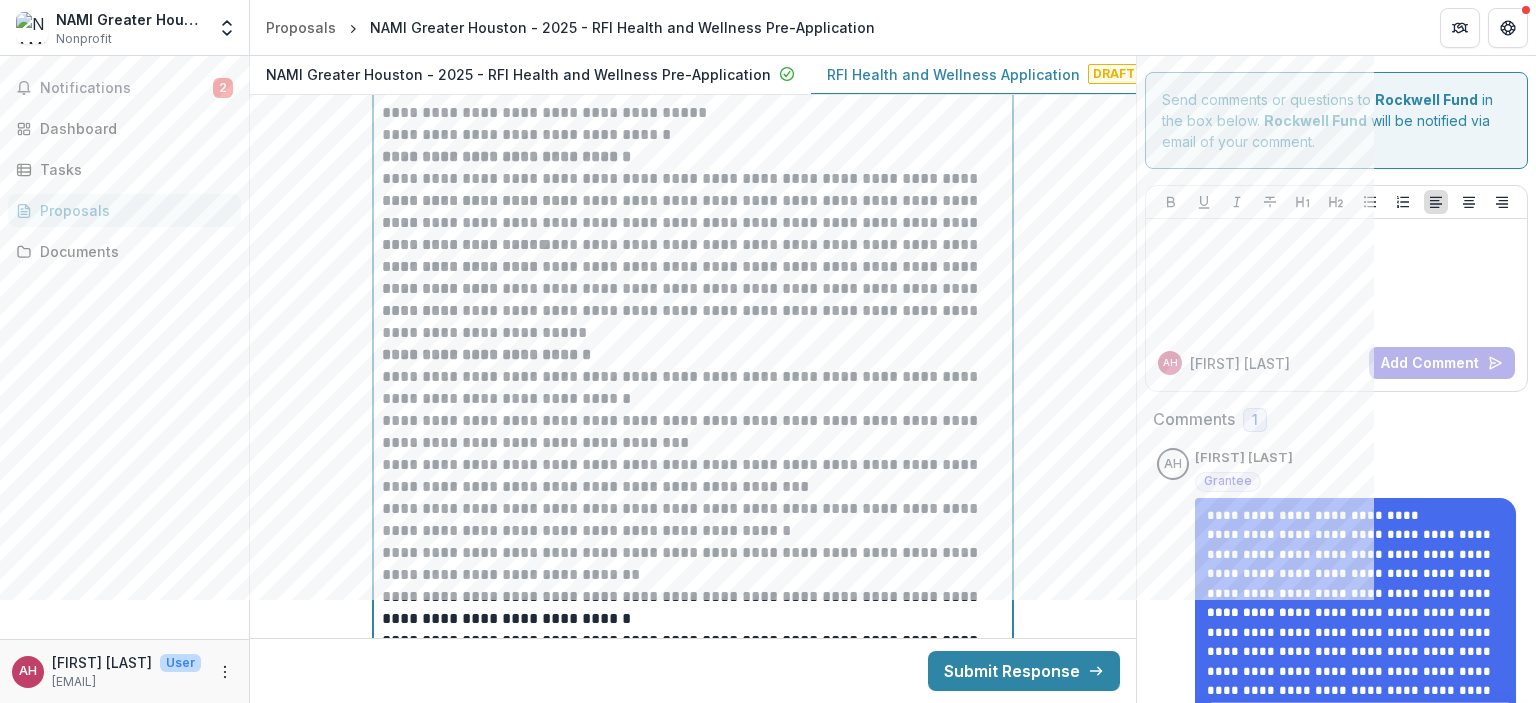 scroll, scrollTop: 9140, scrollLeft: 0, axis: vertical 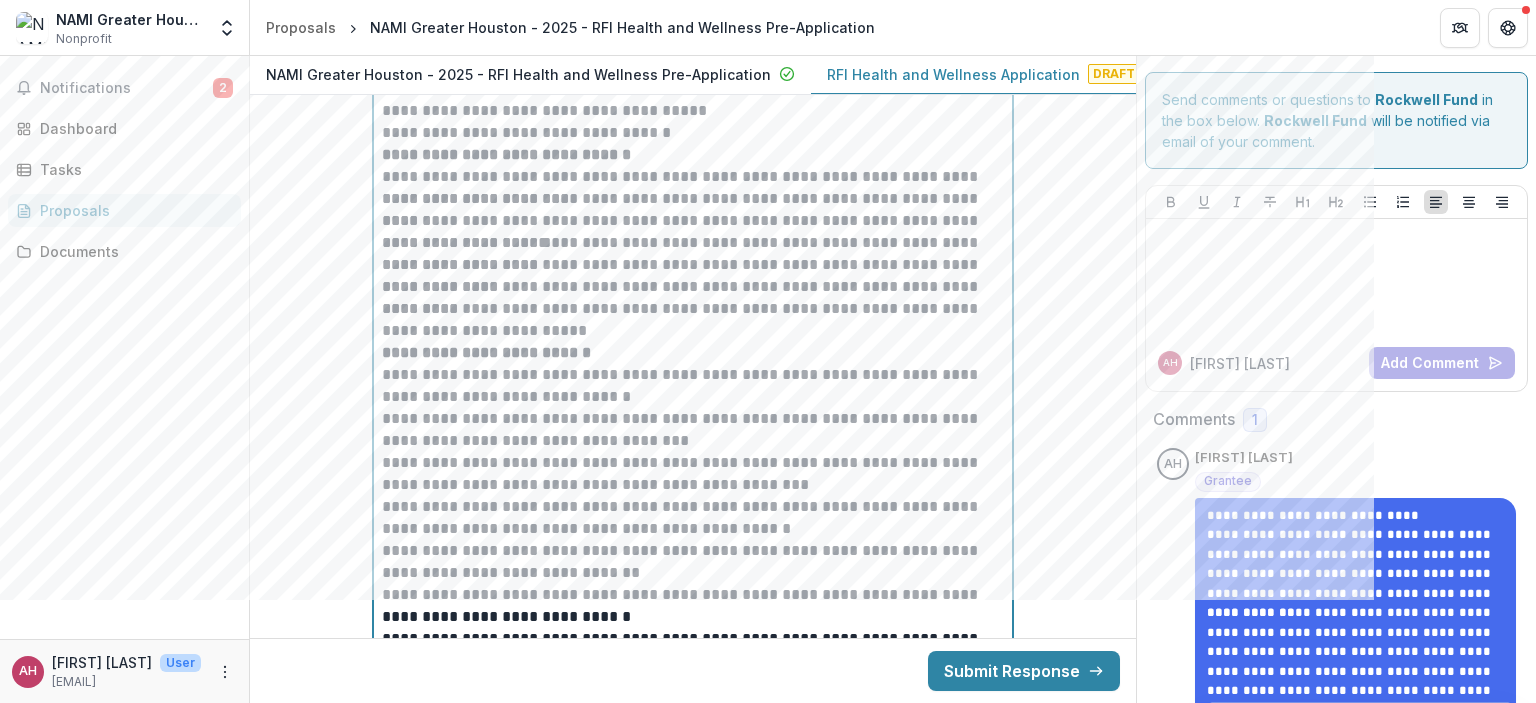 click on "**********" at bounding box center (693, 287) 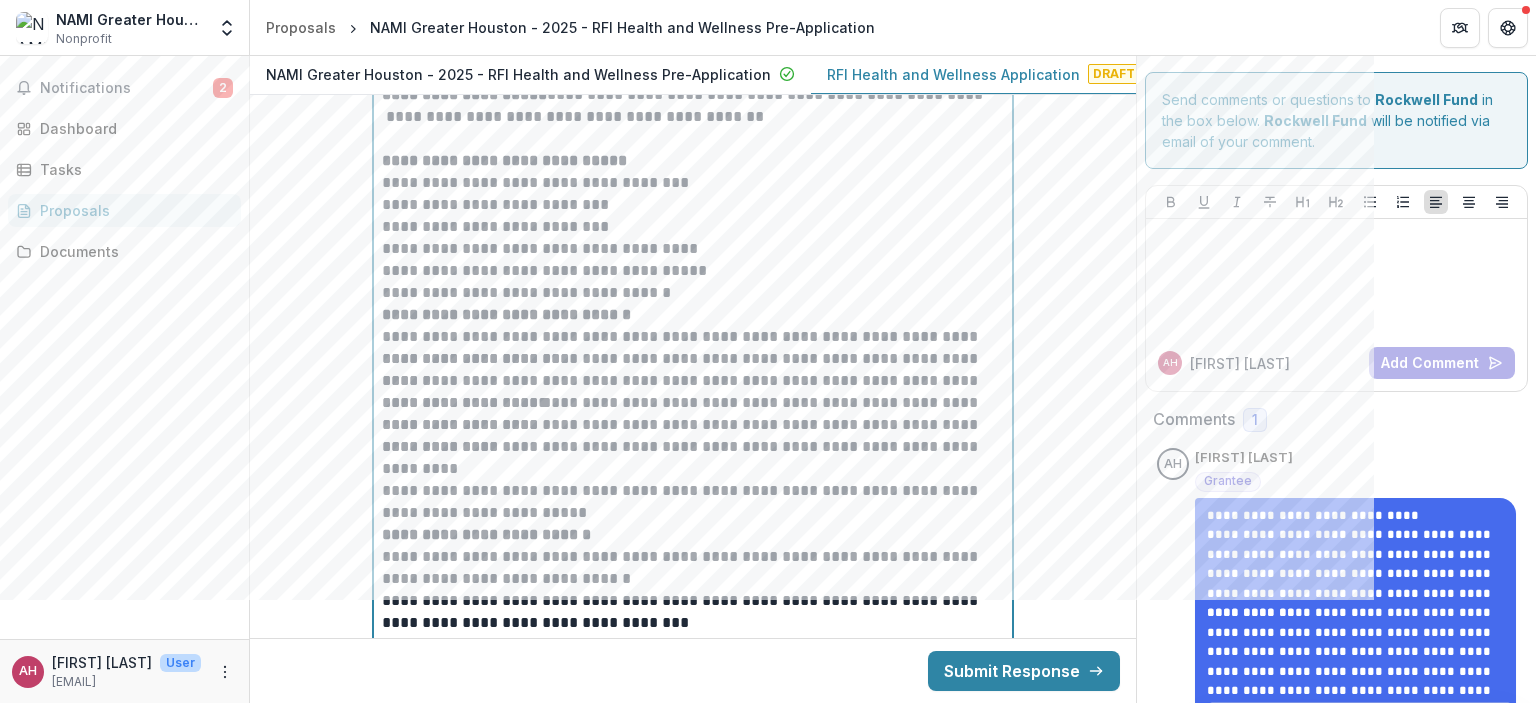 scroll, scrollTop: 8980, scrollLeft: 0, axis: vertical 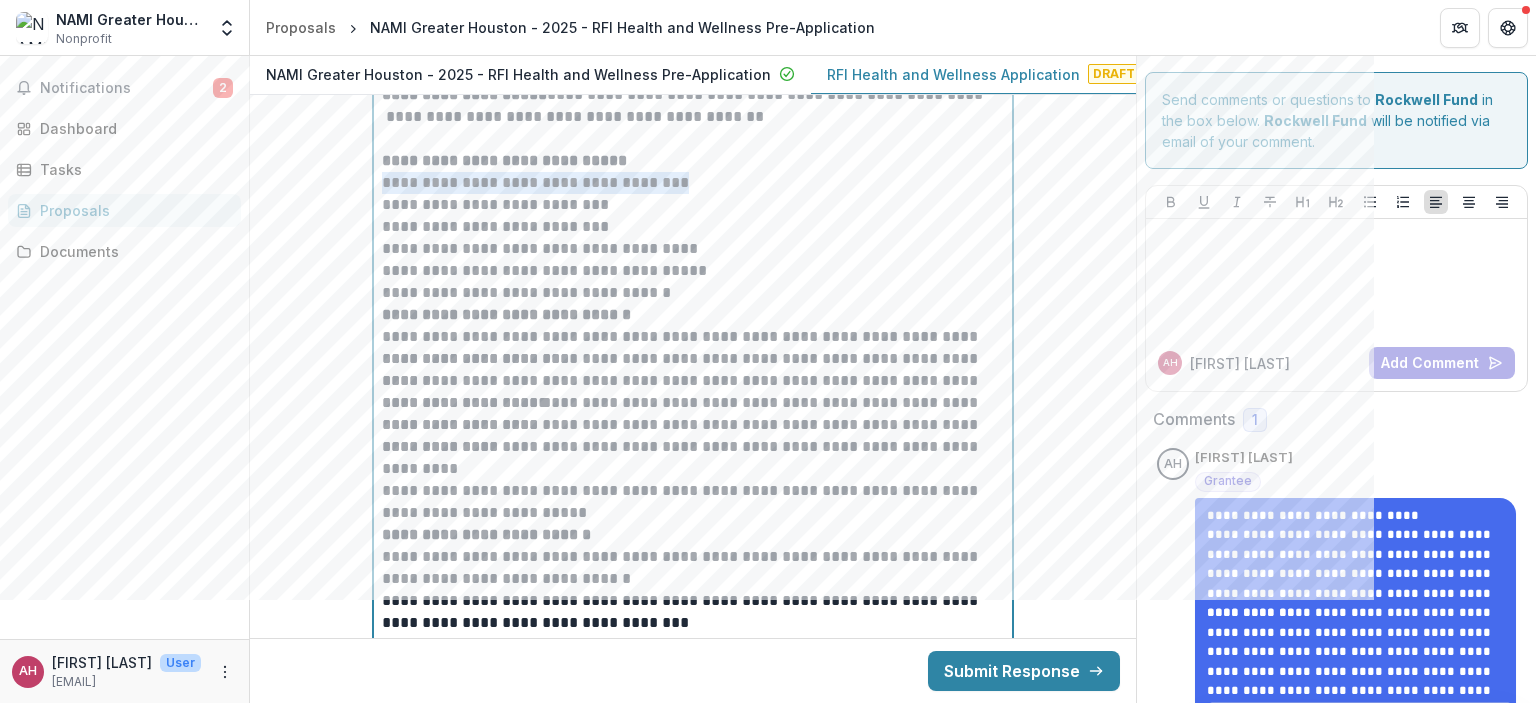 drag, startPoint x: 380, startPoint y: 173, endPoint x: 698, endPoint y: 174, distance: 318.0016 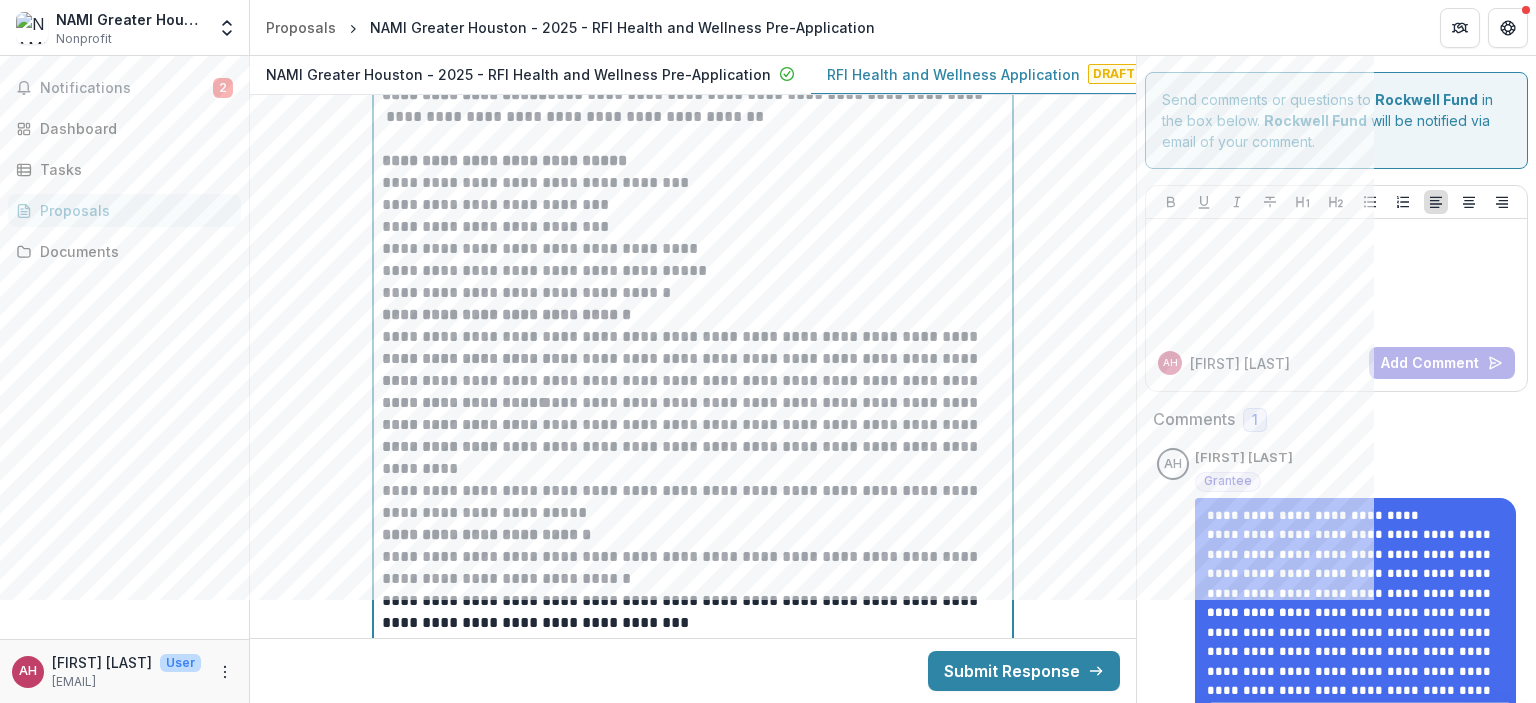 click on "**********" at bounding box center [693, 271] 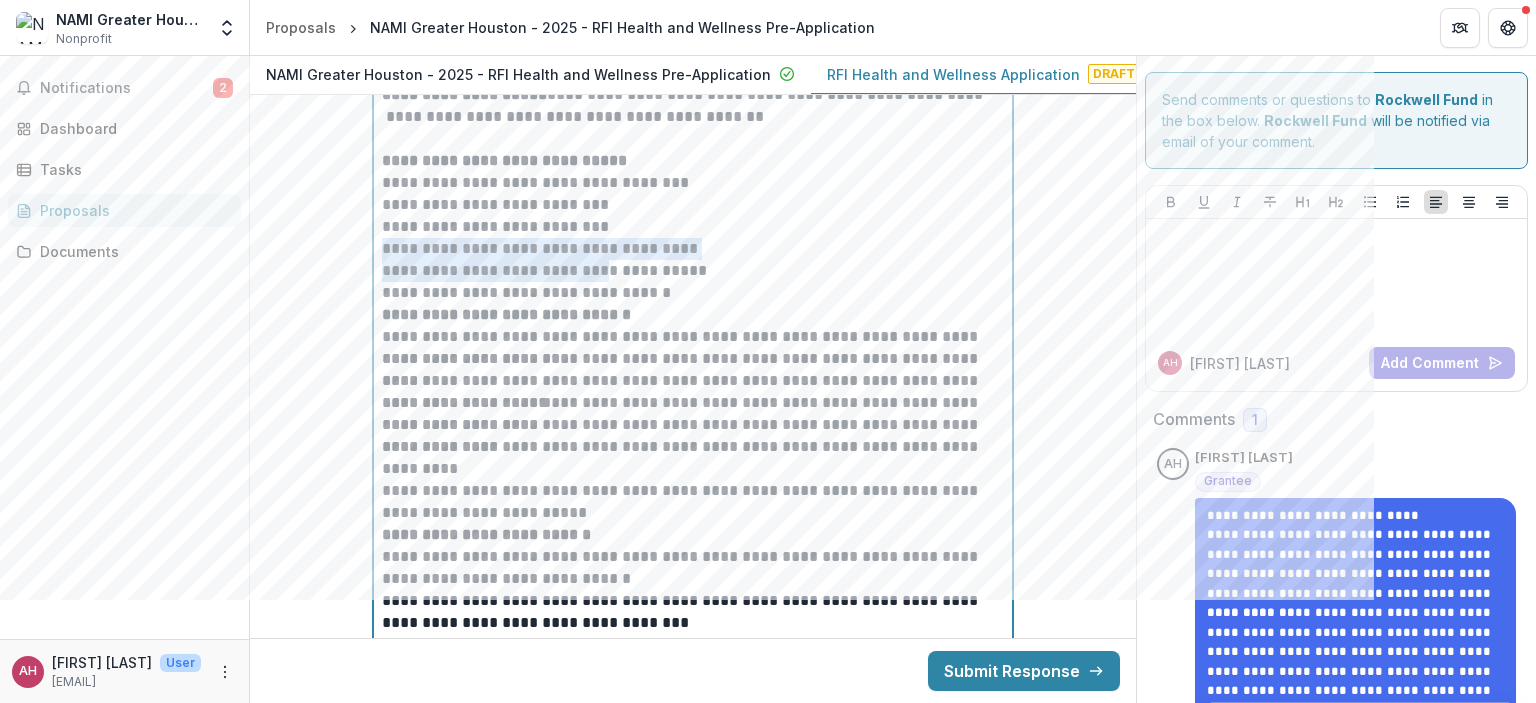 drag, startPoint x: 380, startPoint y: 243, endPoint x: 588, endPoint y: 267, distance: 209.38004 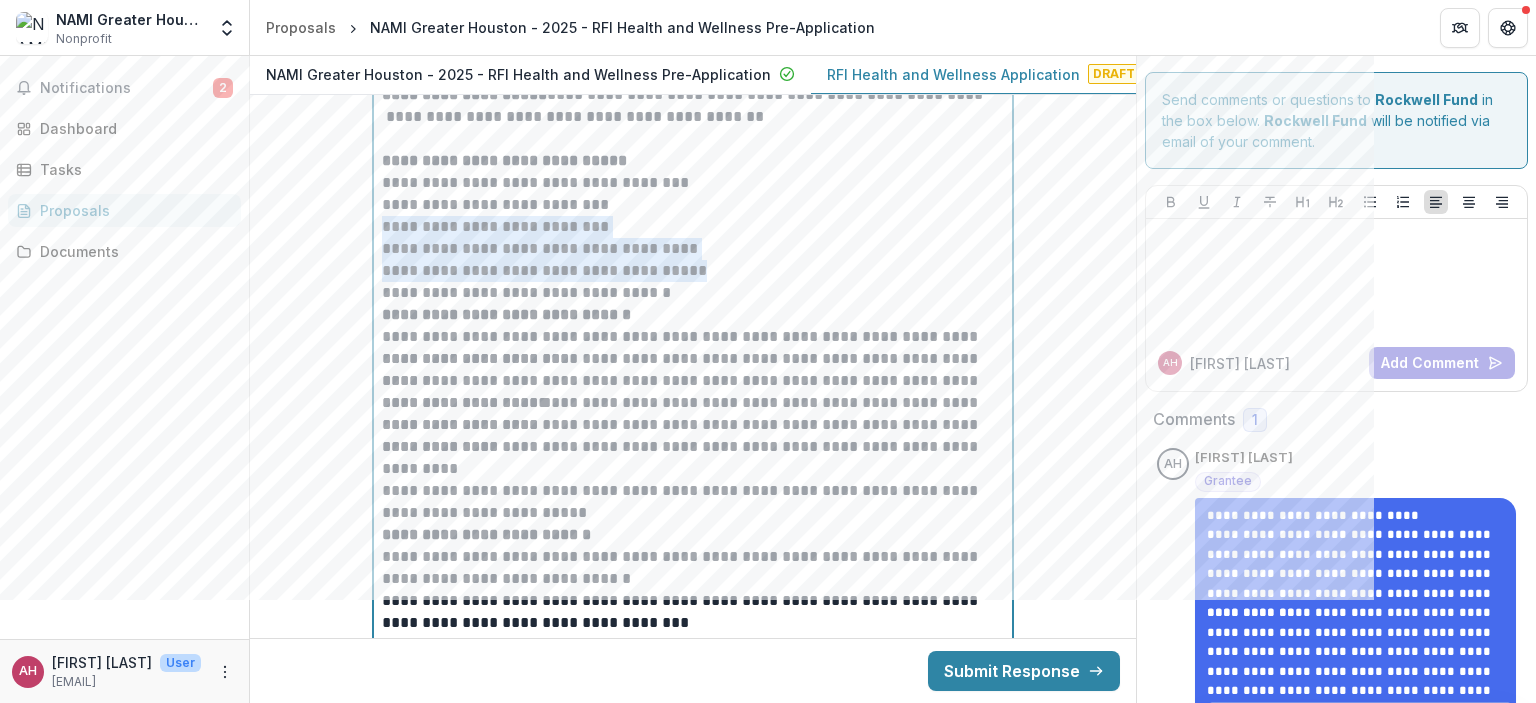 drag, startPoint x: 380, startPoint y: 220, endPoint x: 685, endPoint y: 255, distance: 307.00162 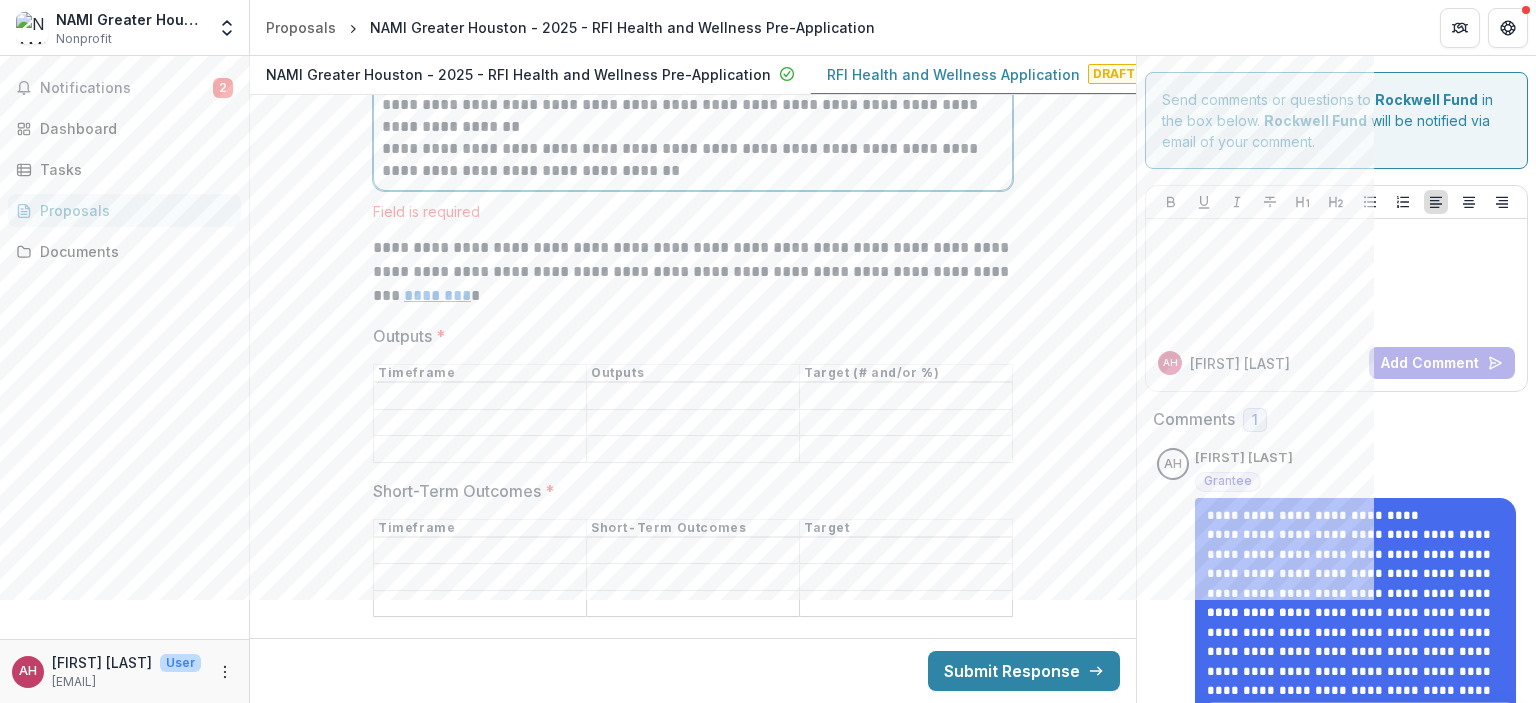 scroll, scrollTop: 9748, scrollLeft: 0, axis: vertical 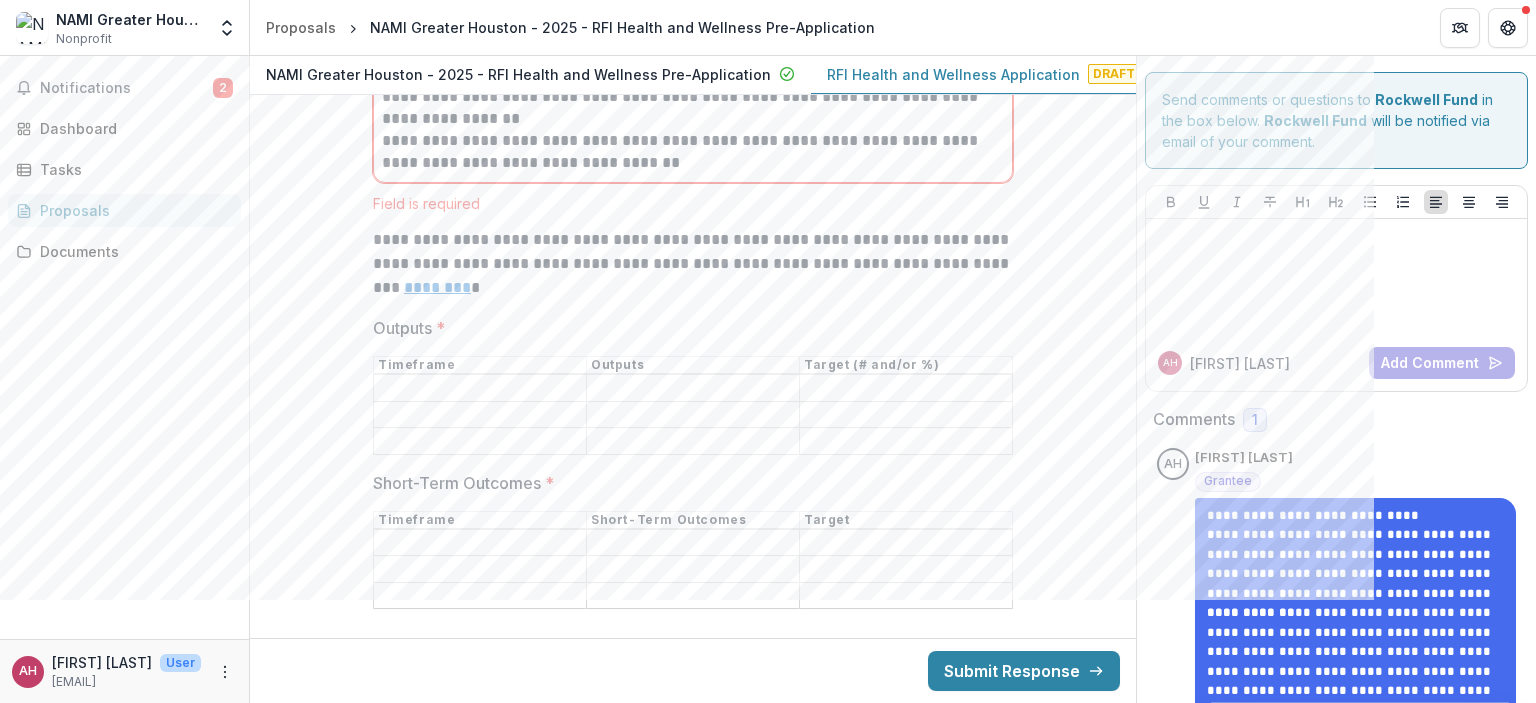 click at bounding box center (693, 414) 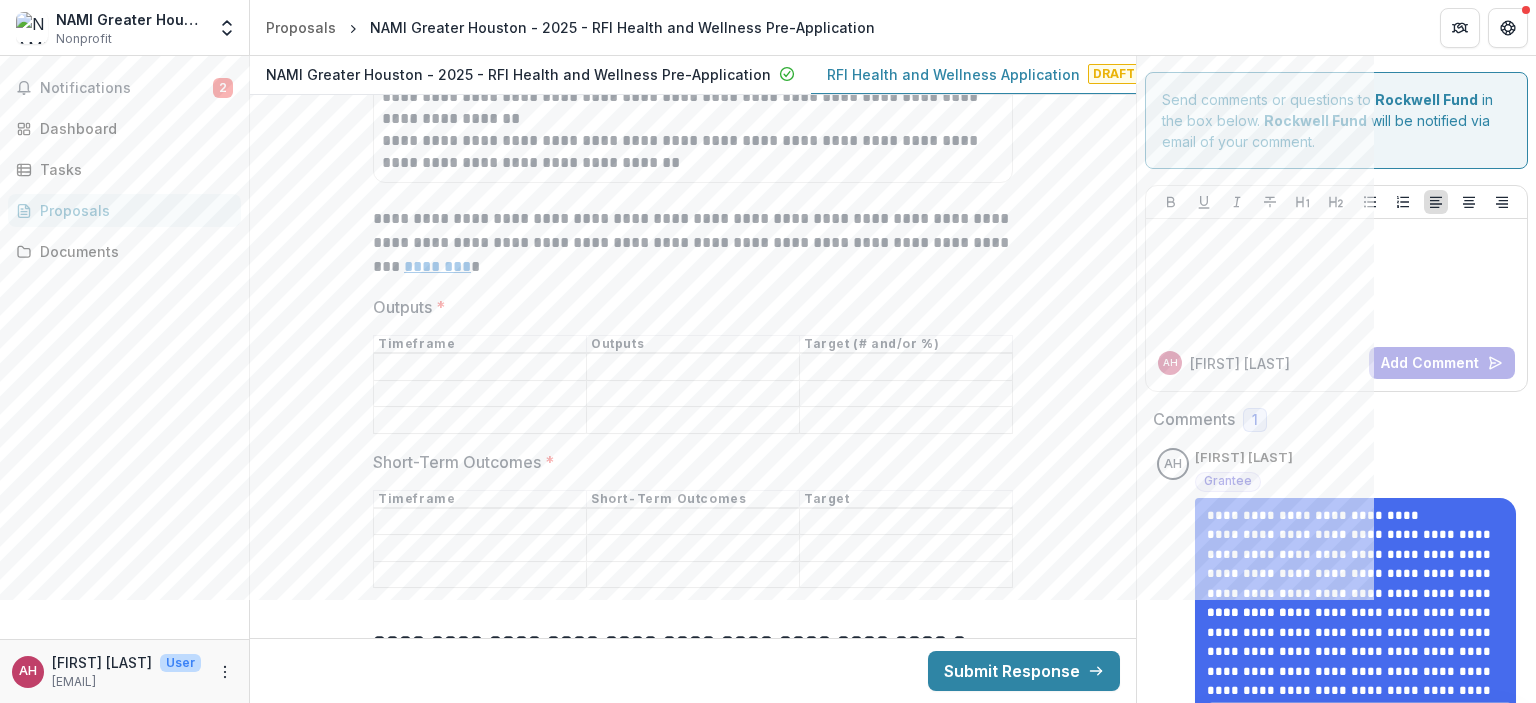 paste on "**********" 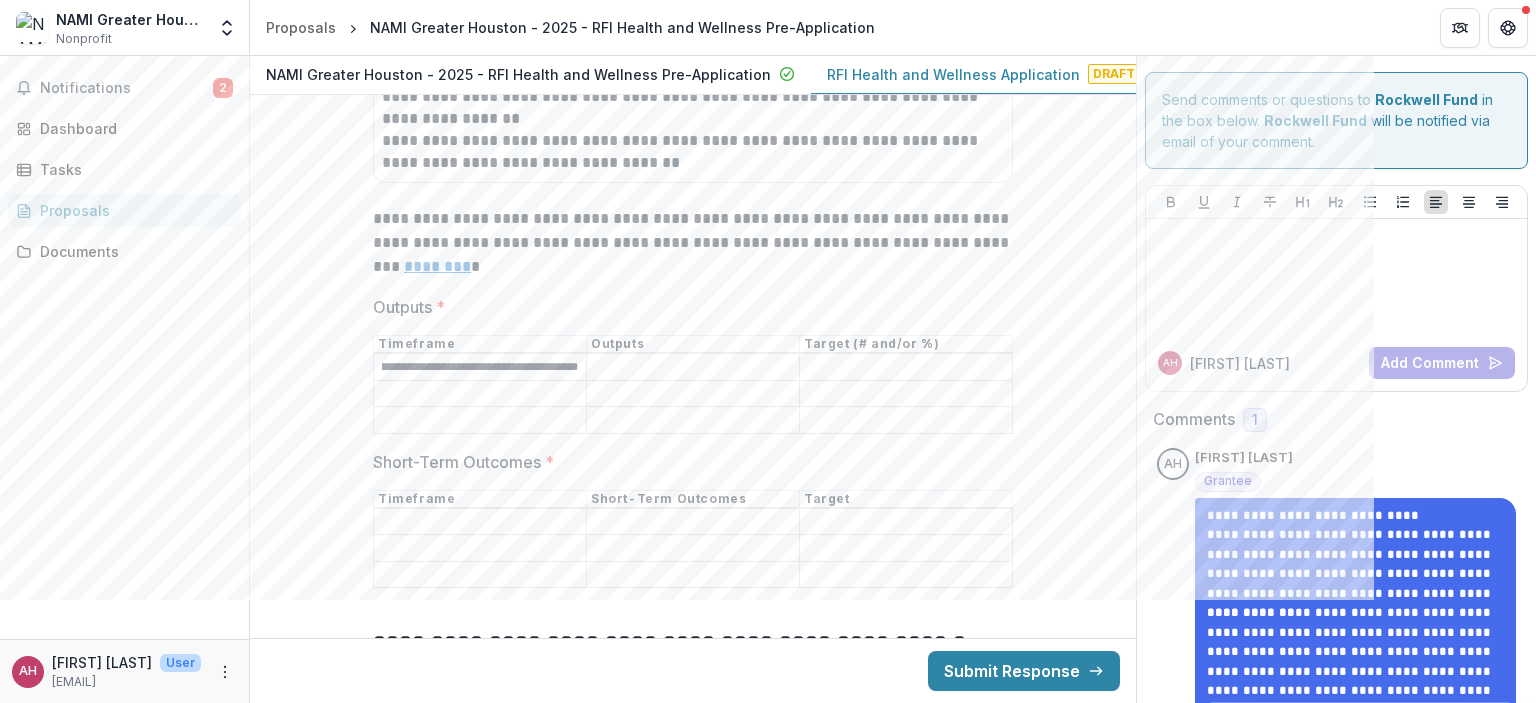 scroll, scrollTop: 0, scrollLeft: 196, axis: horizontal 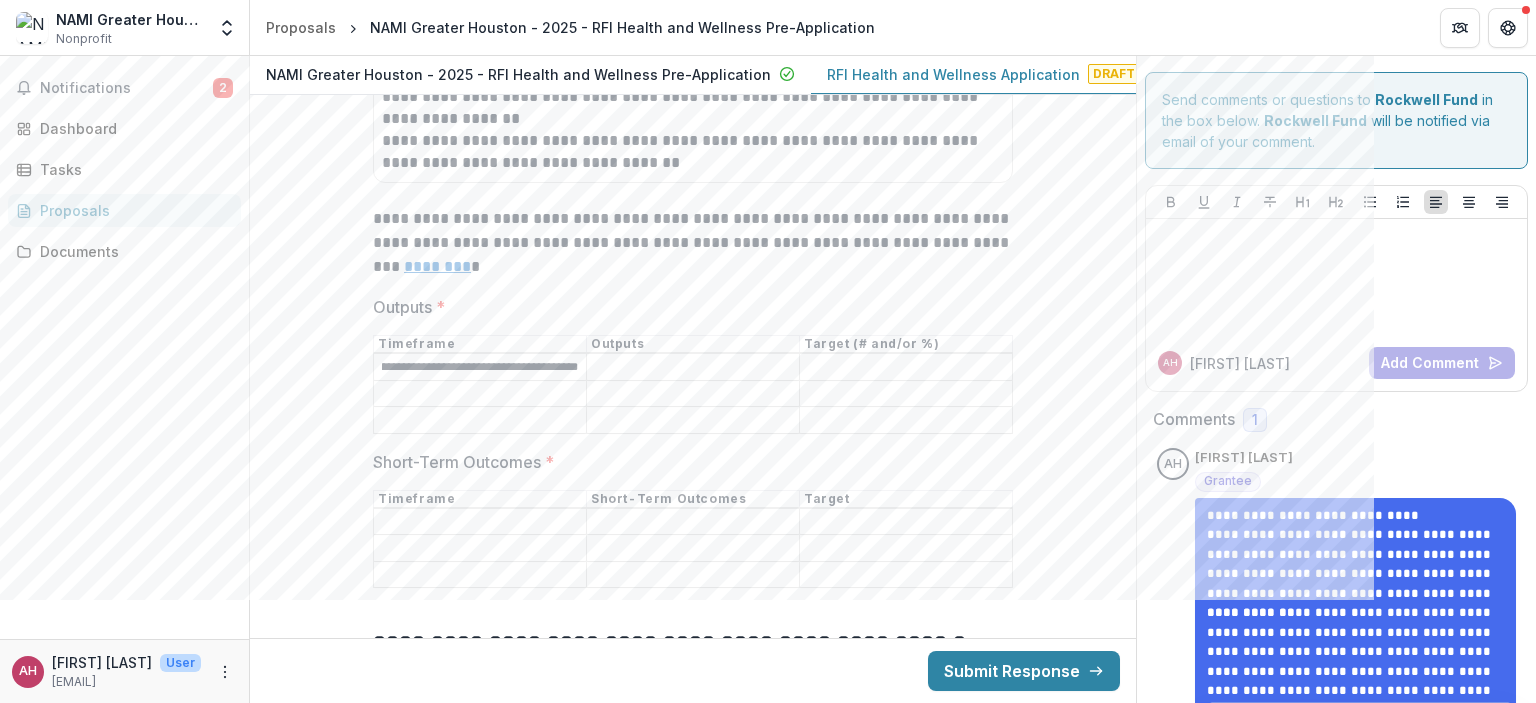 type on "**********" 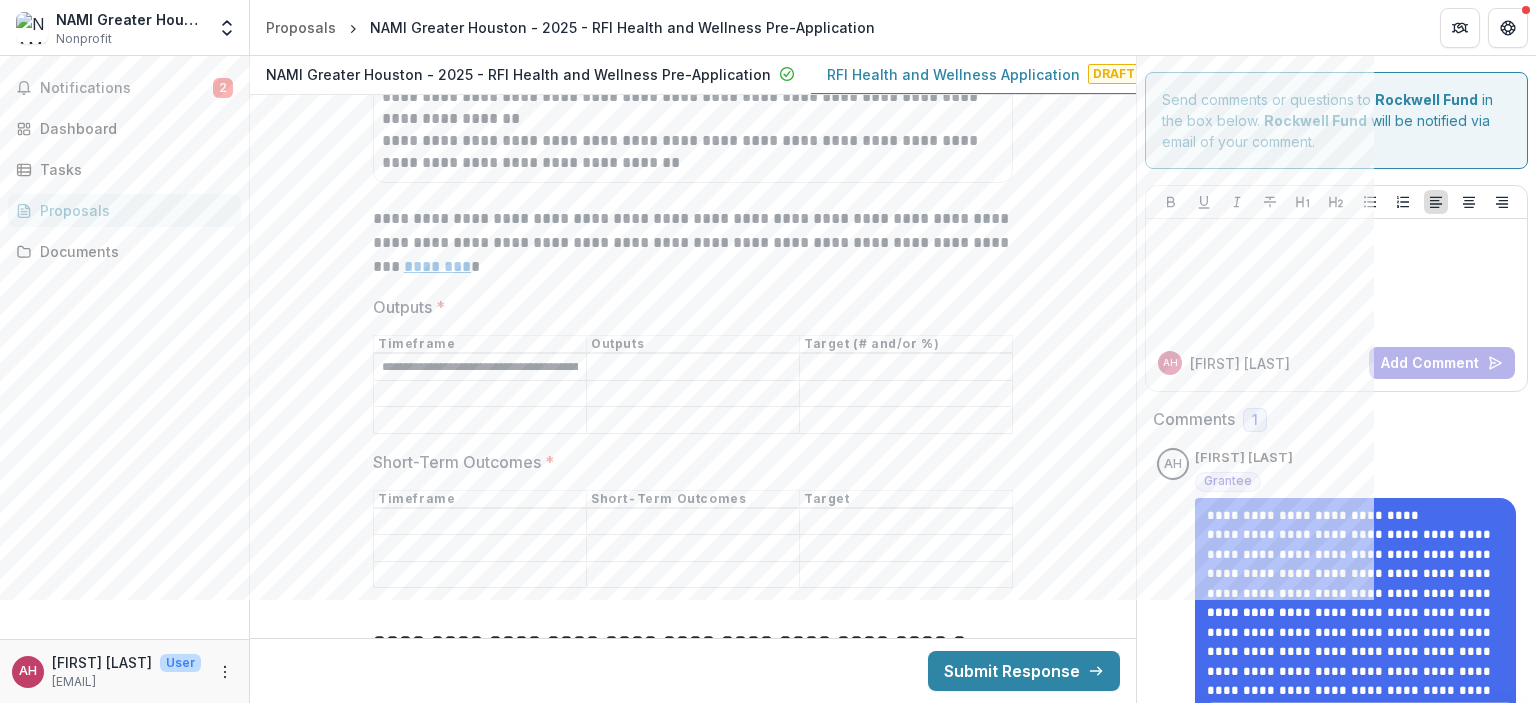 paste on "**********" 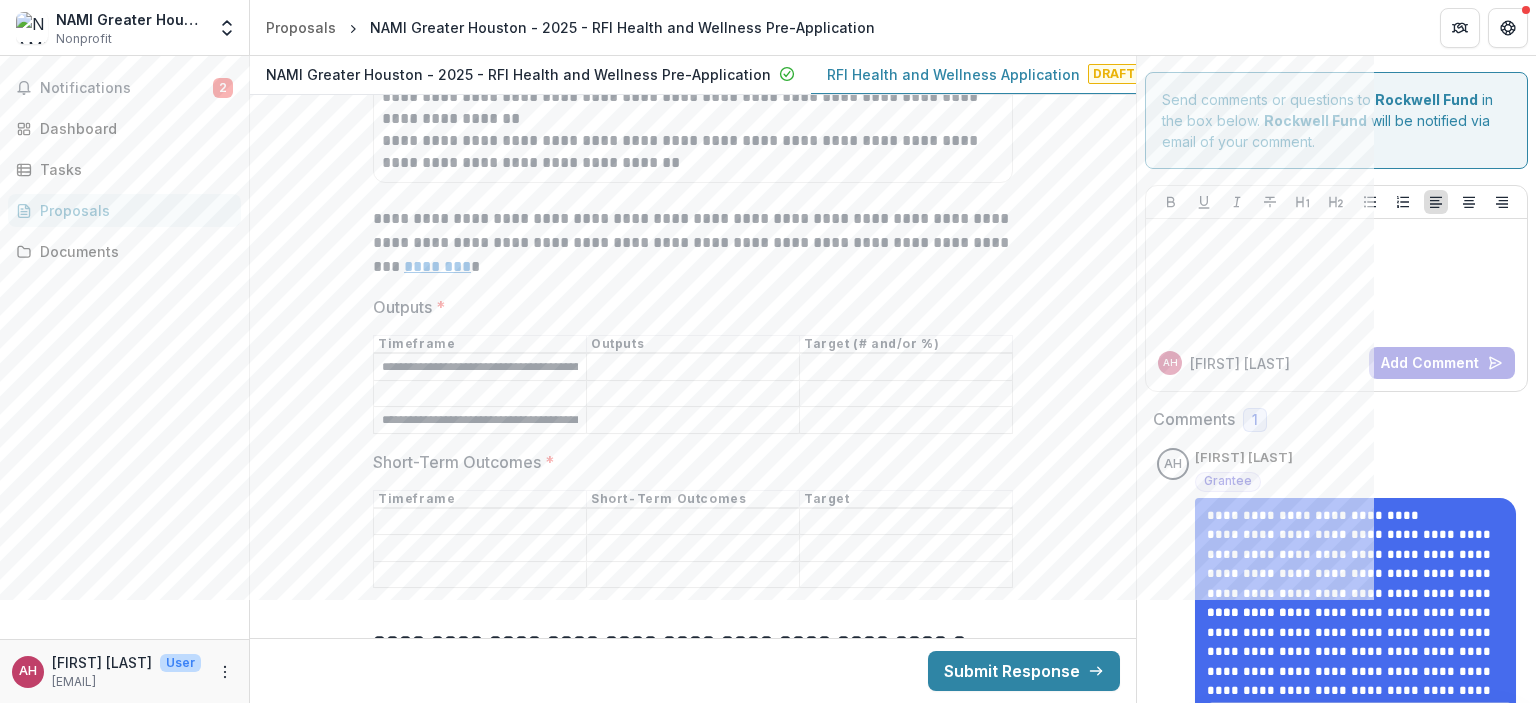 scroll, scrollTop: 0, scrollLeft: 27, axis: horizontal 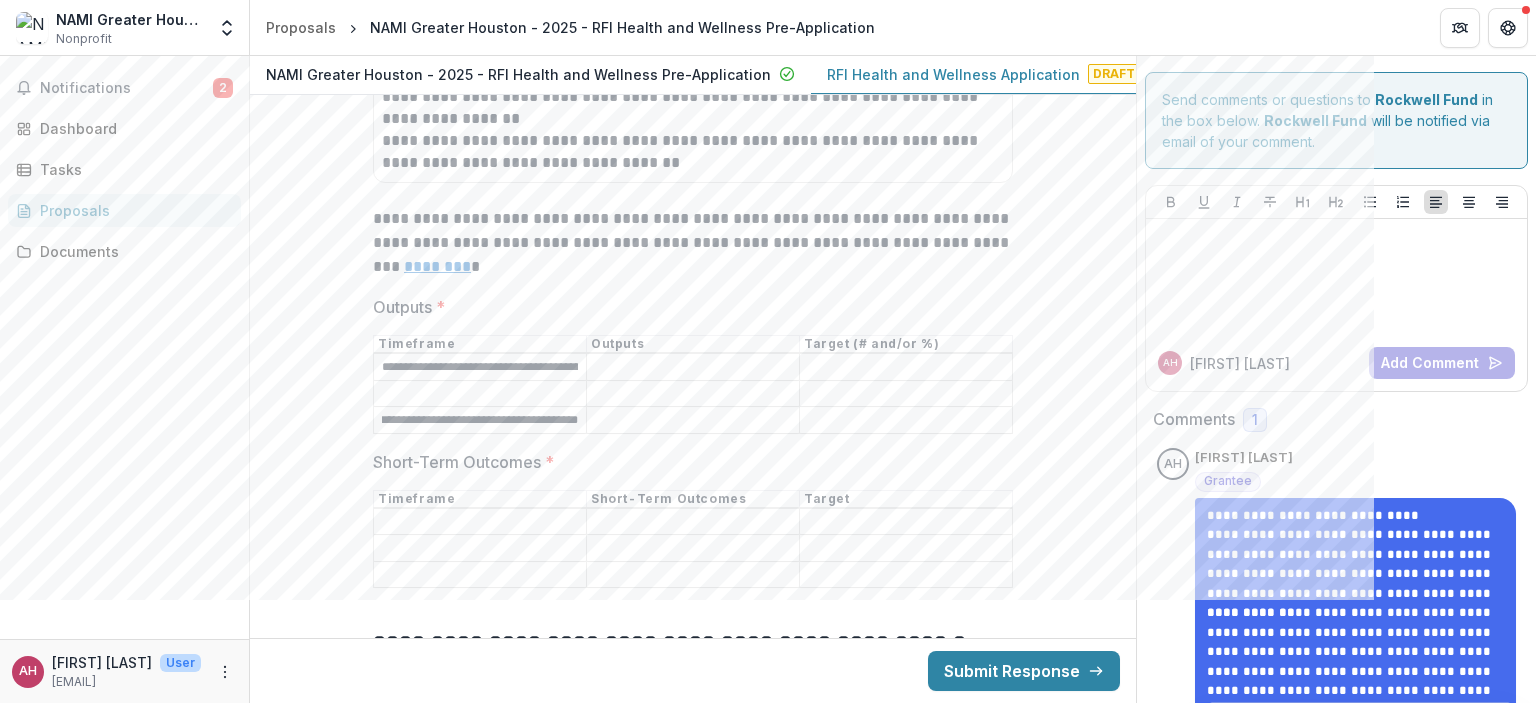 type on "**********" 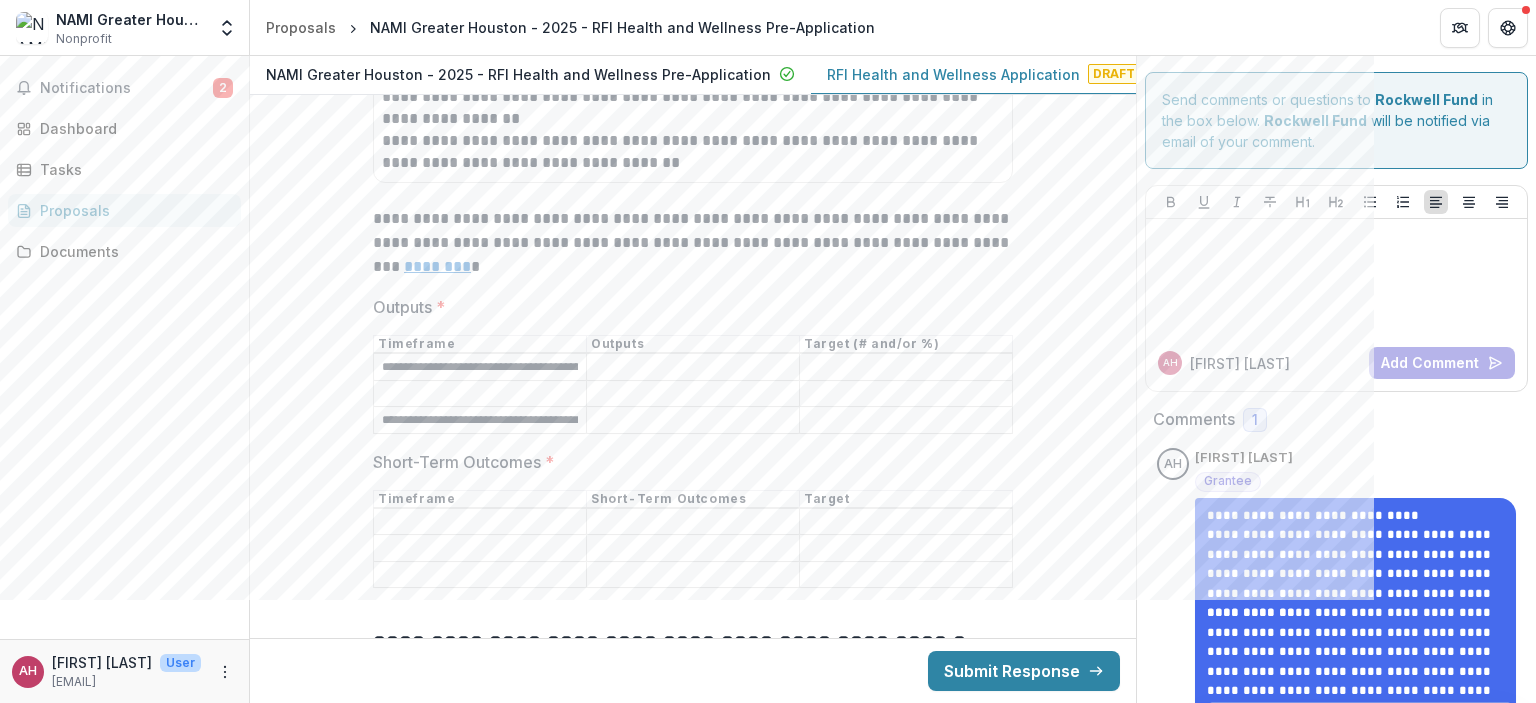 drag, startPoint x: 550, startPoint y: 359, endPoint x: 730, endPoint y: 352, distance: 180.13606 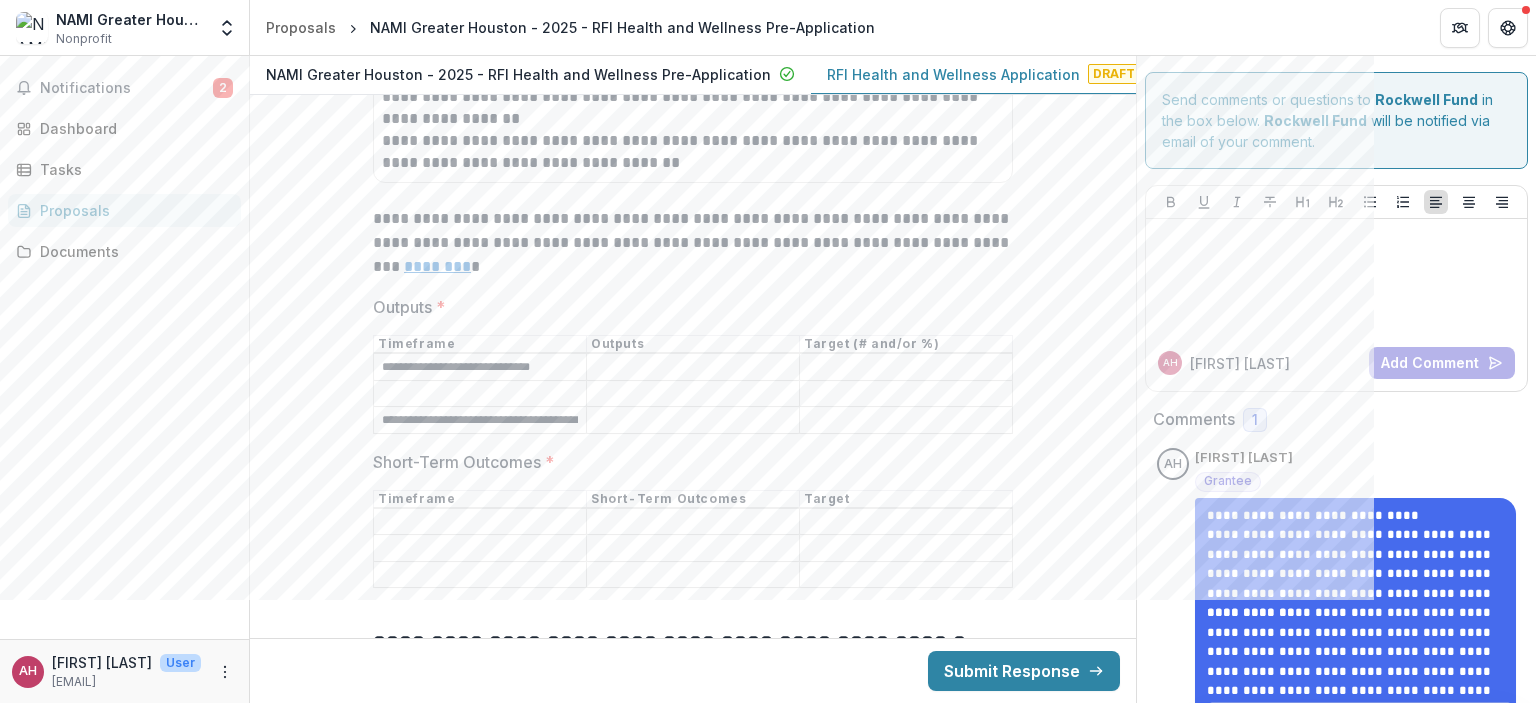 scroll, scrollTop: 0, scrollLeft: 0, axis: both 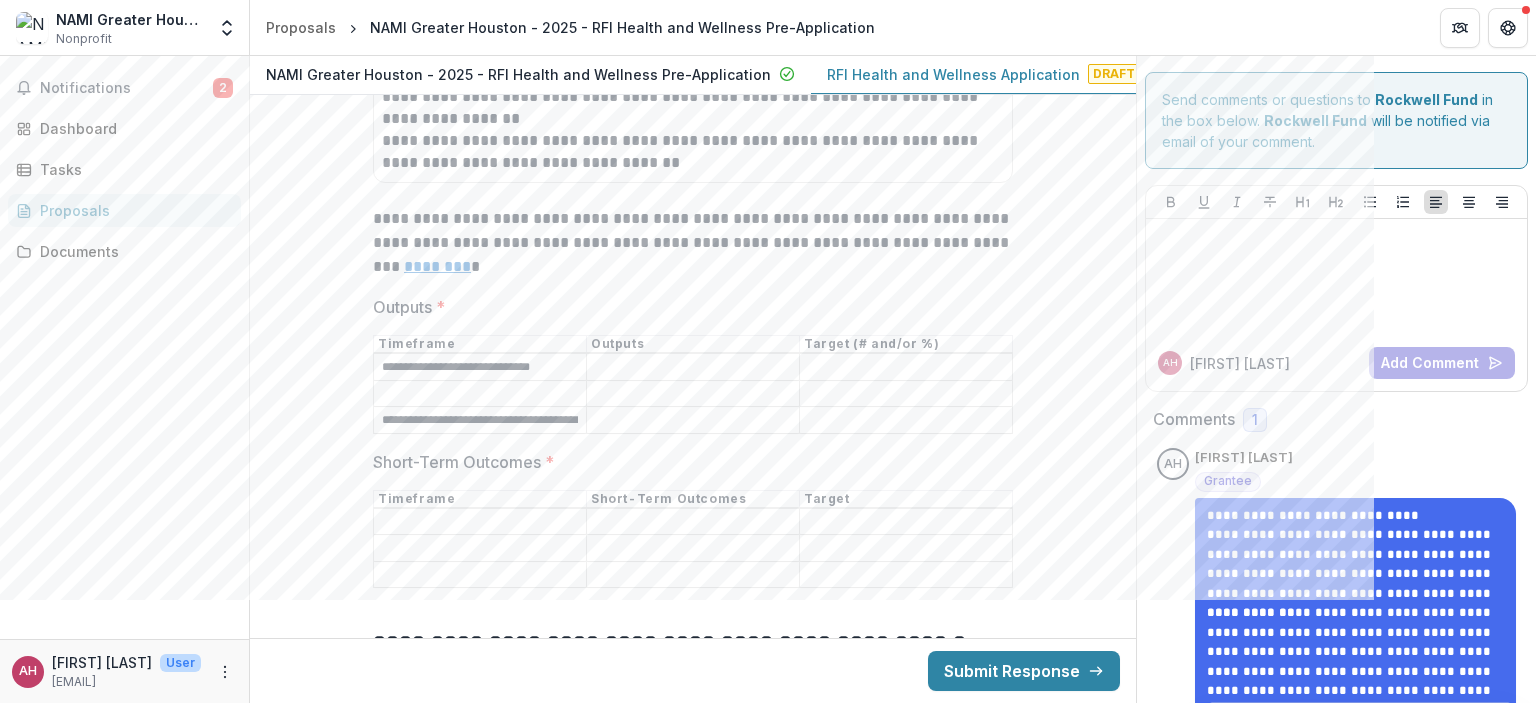 type on "**********" 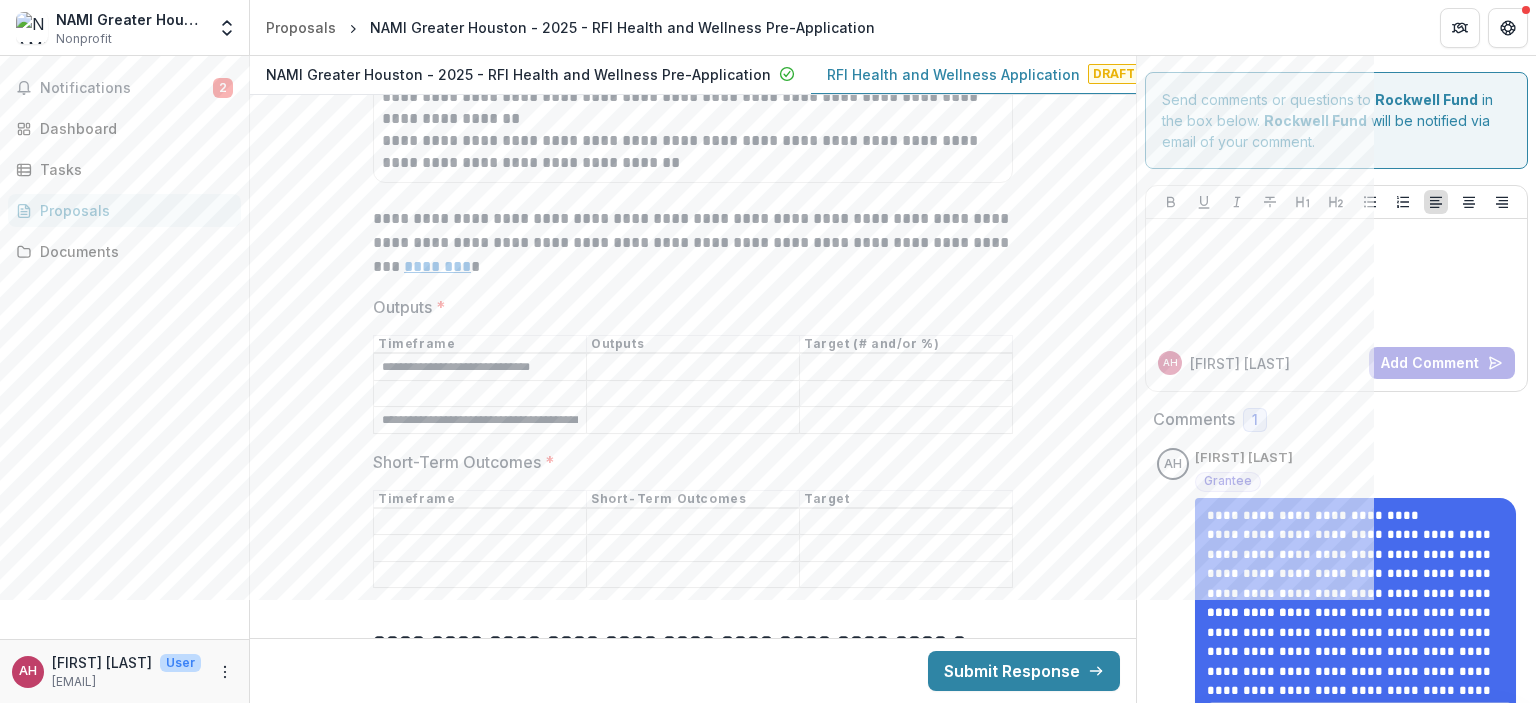 paste on "**********" 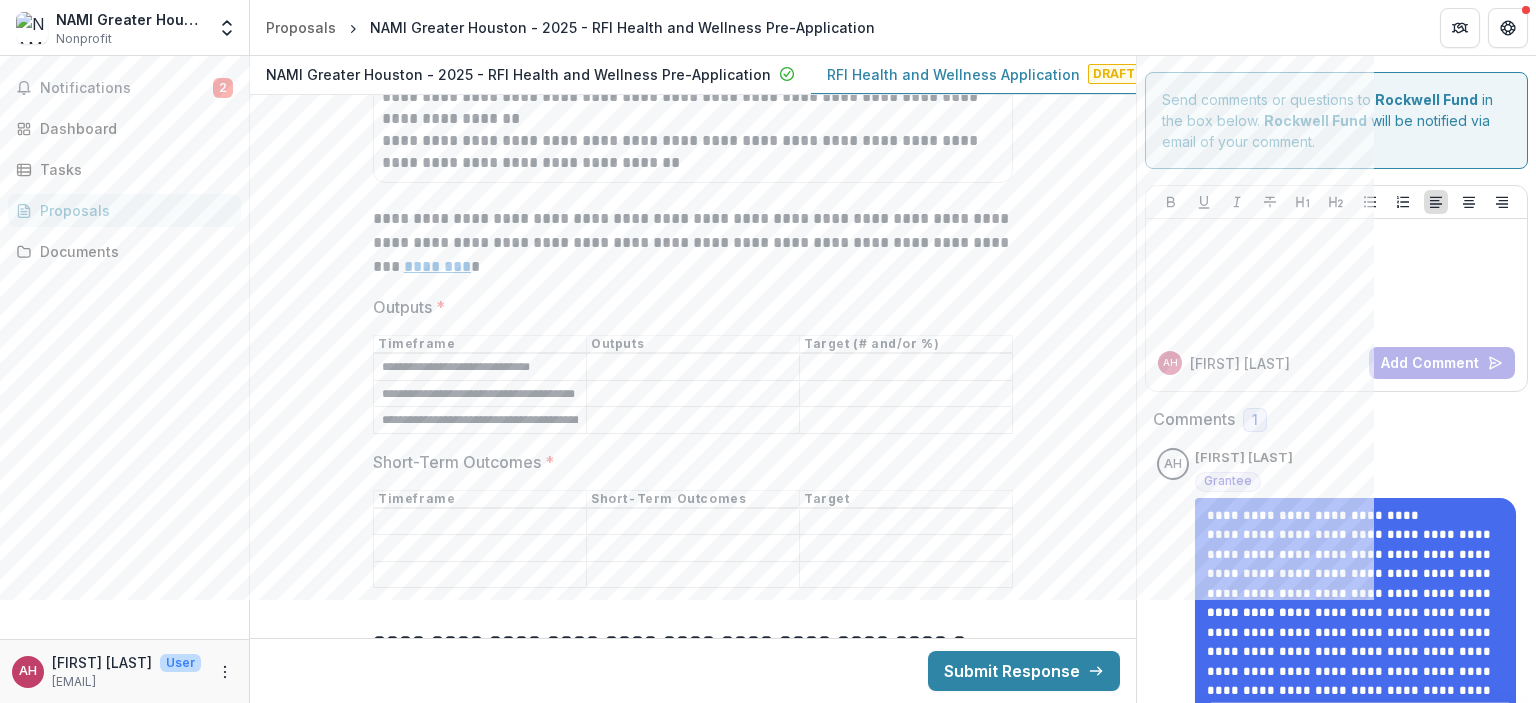 scroll, scrollTop: 0, scrollLeft: 17, axis: horizontal 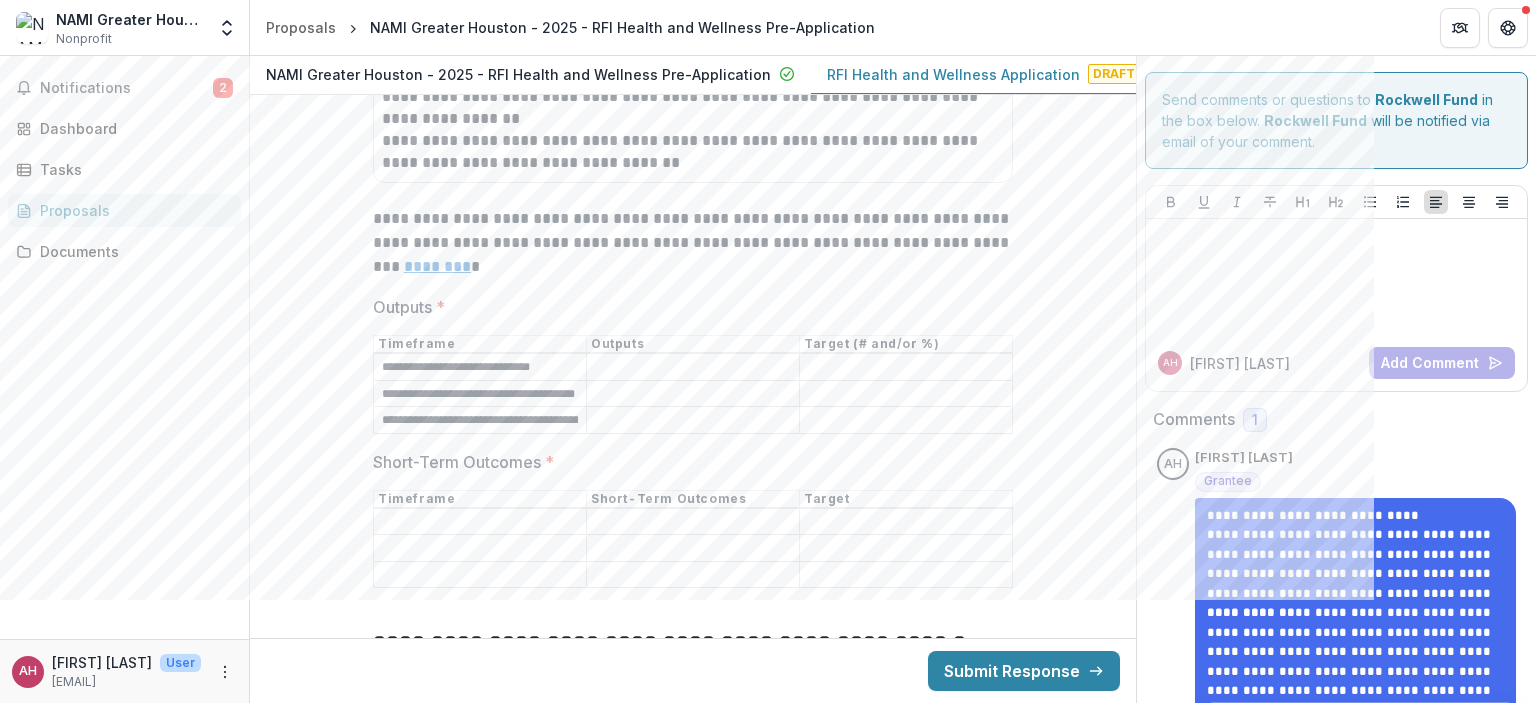 type on "**********" 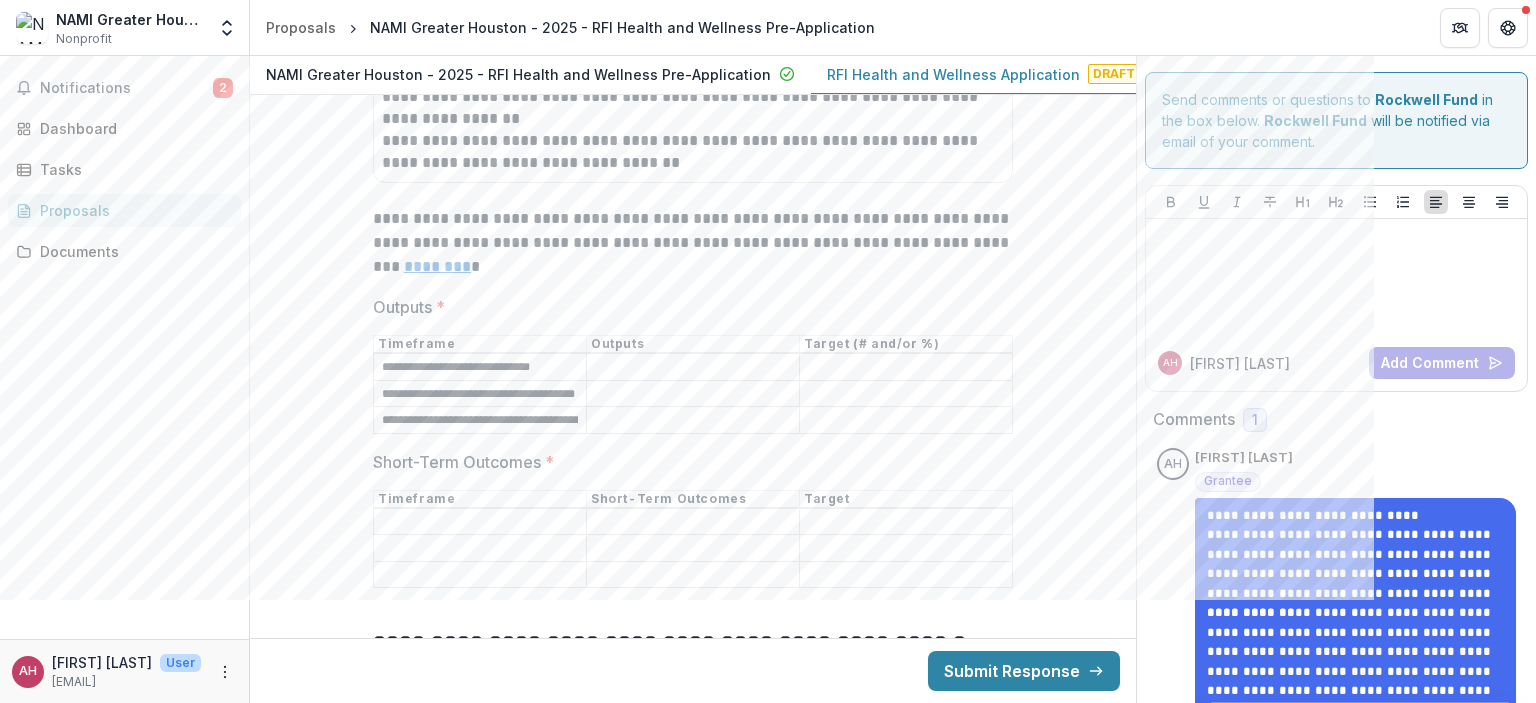 scroll, scrollTop: 0, scrollLeft: 0, axis: both 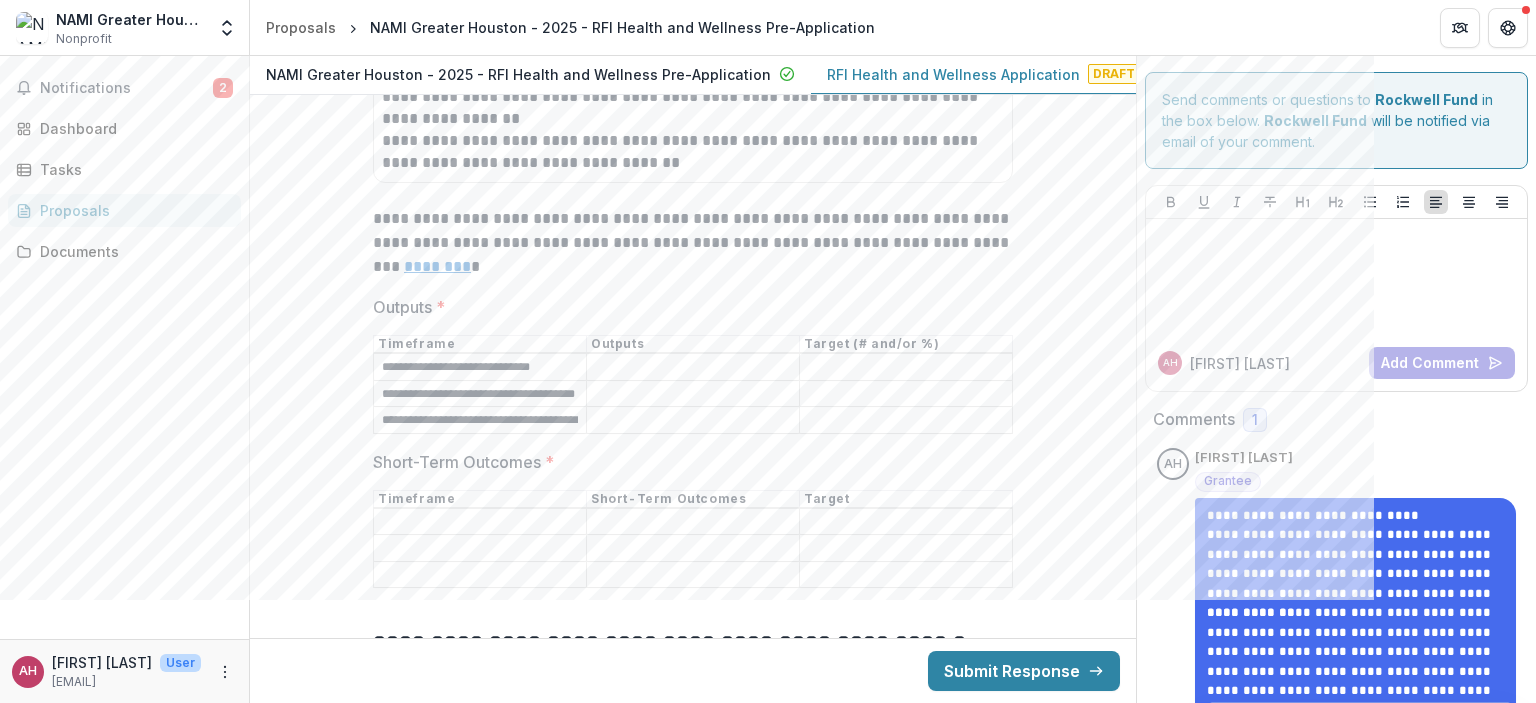 click on "Short-Term Outcomes *" at bounding box center [480, 522] 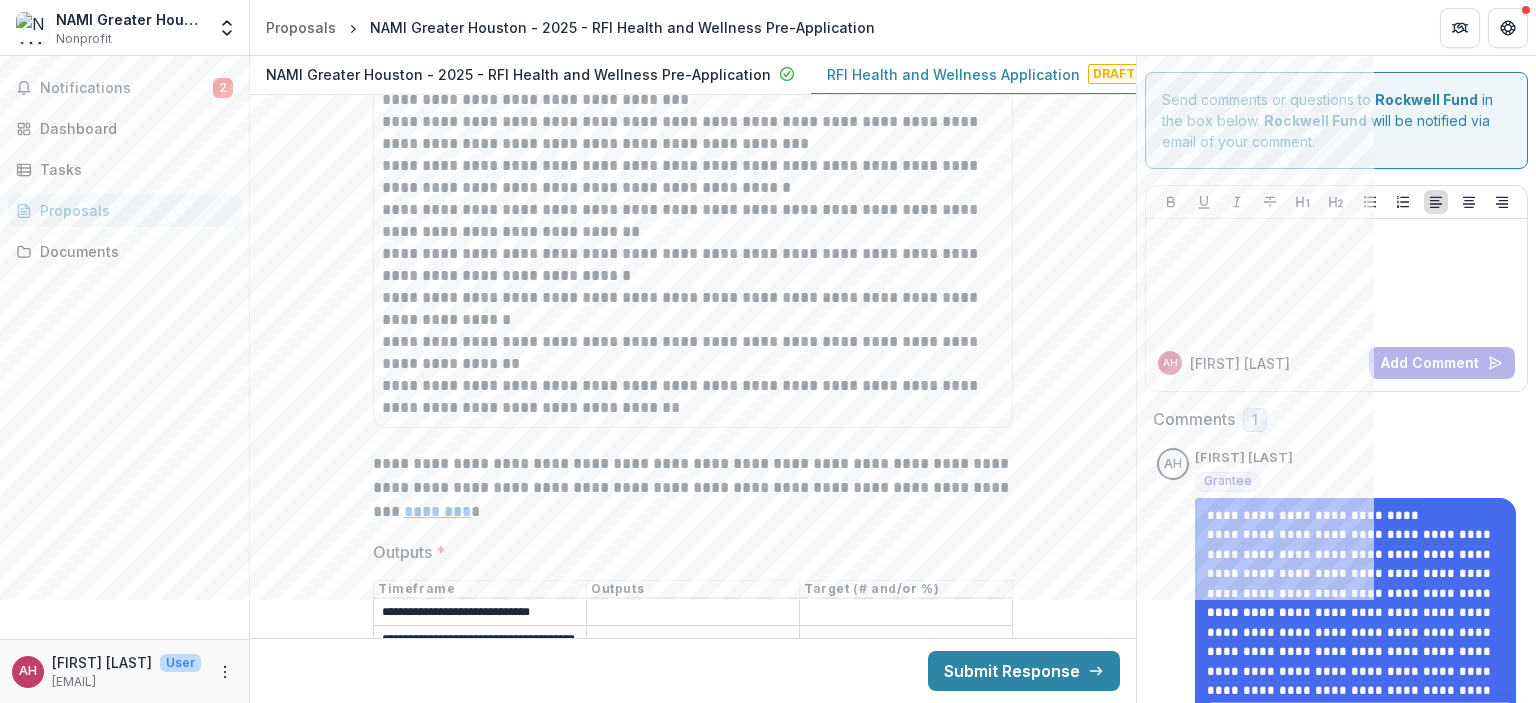 scroll, scrollTop: 9495, scrollLeft: 0, axis: vertical 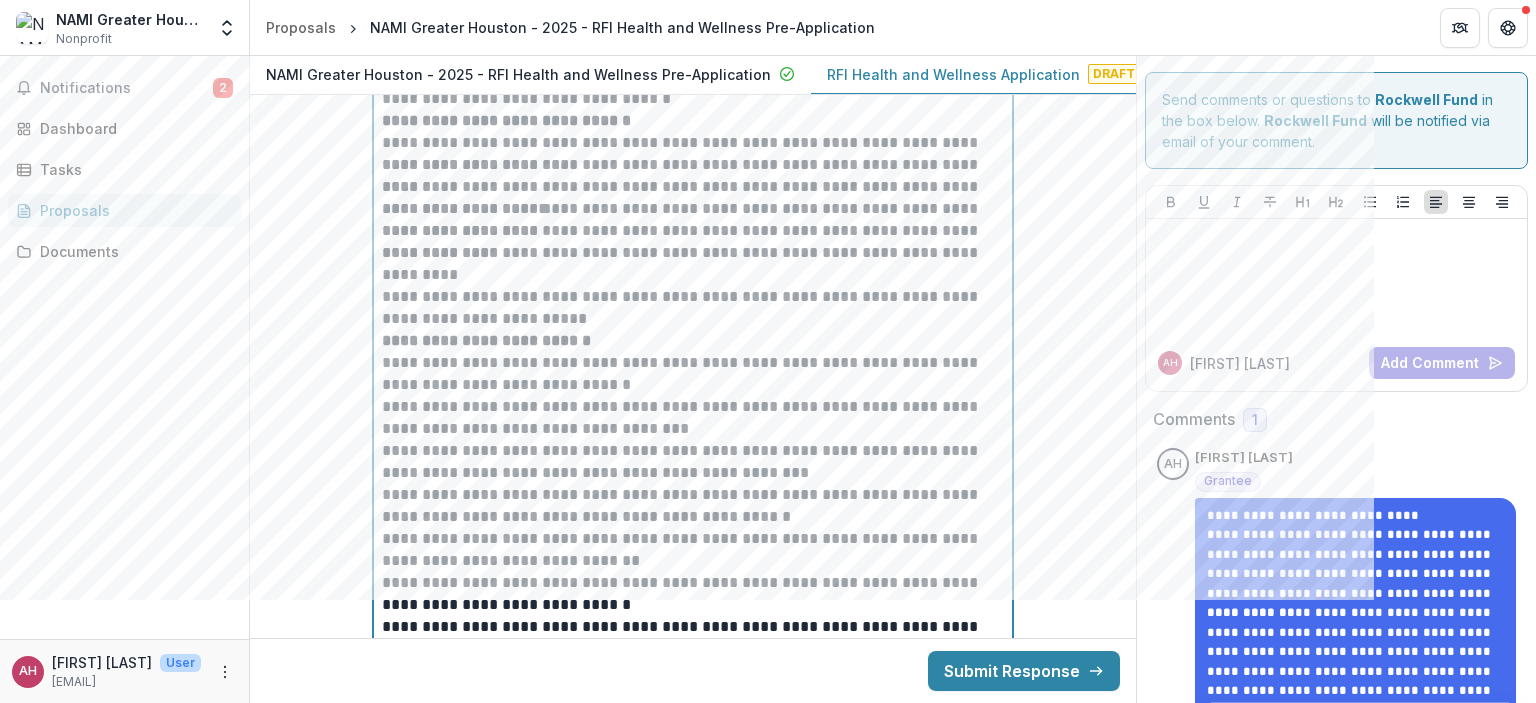 click on "**********" at bounding box center [693, 66] 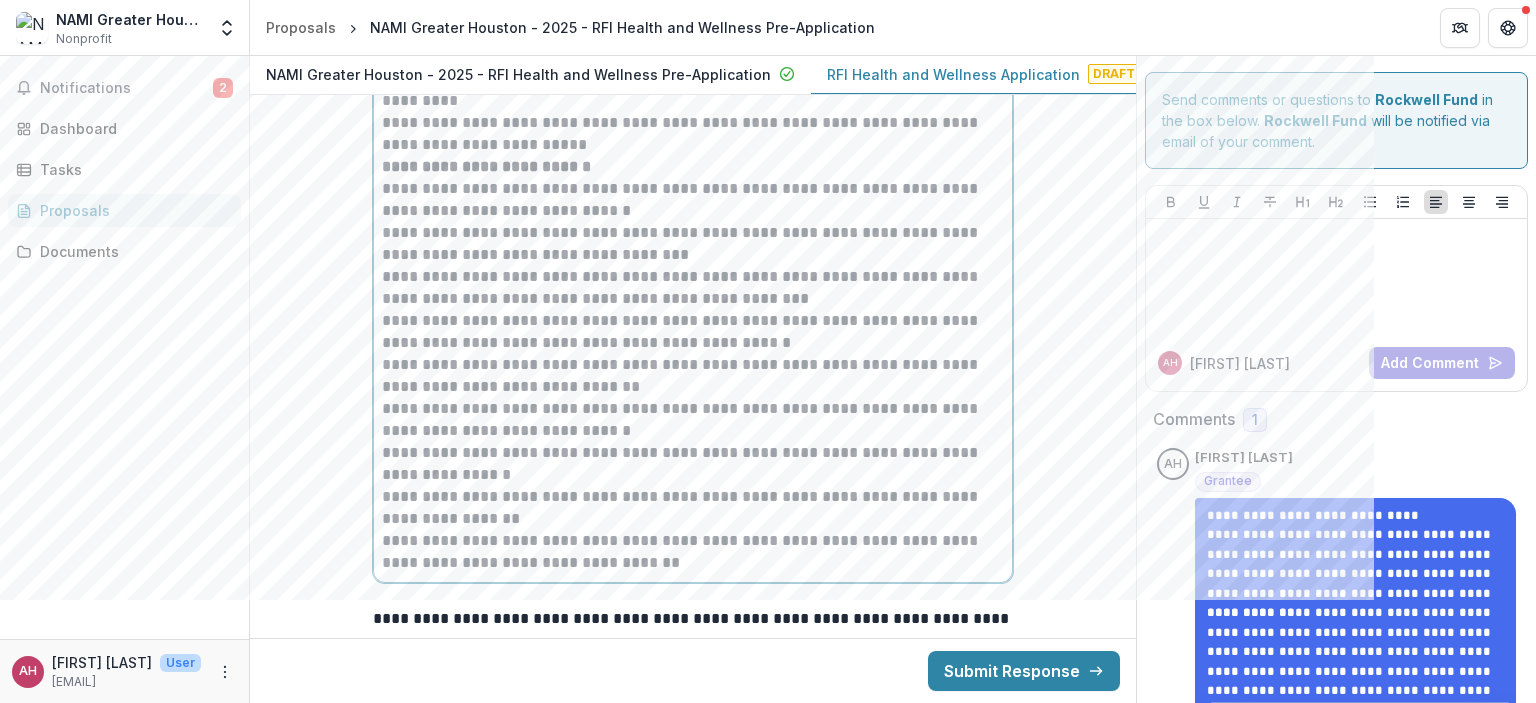 scroll, scrollTop: 9386, scrollLeft: 0, axis: vertical 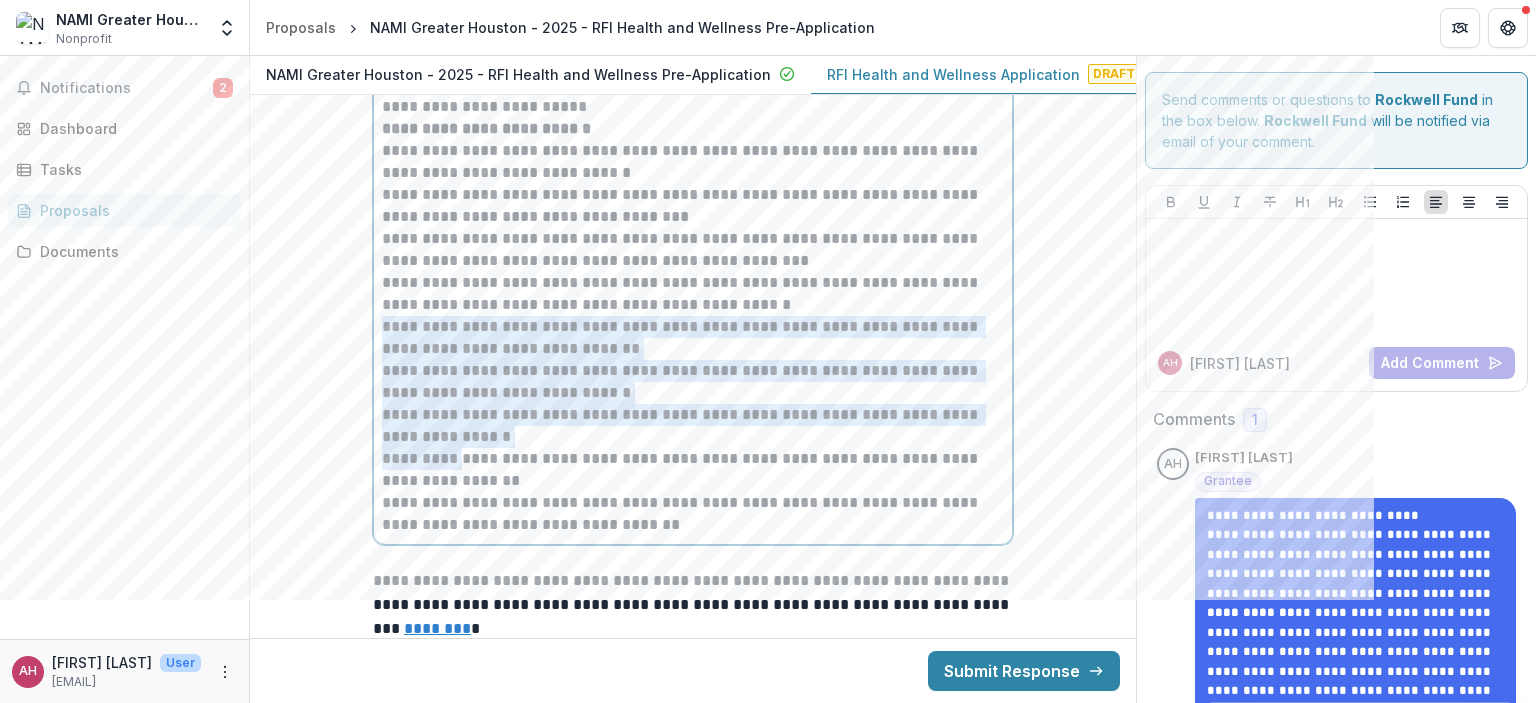 drag, startPoint x: 379, startPoint y: 319, endPoint x: 450, endPoint y: 444, distance: 143.75674 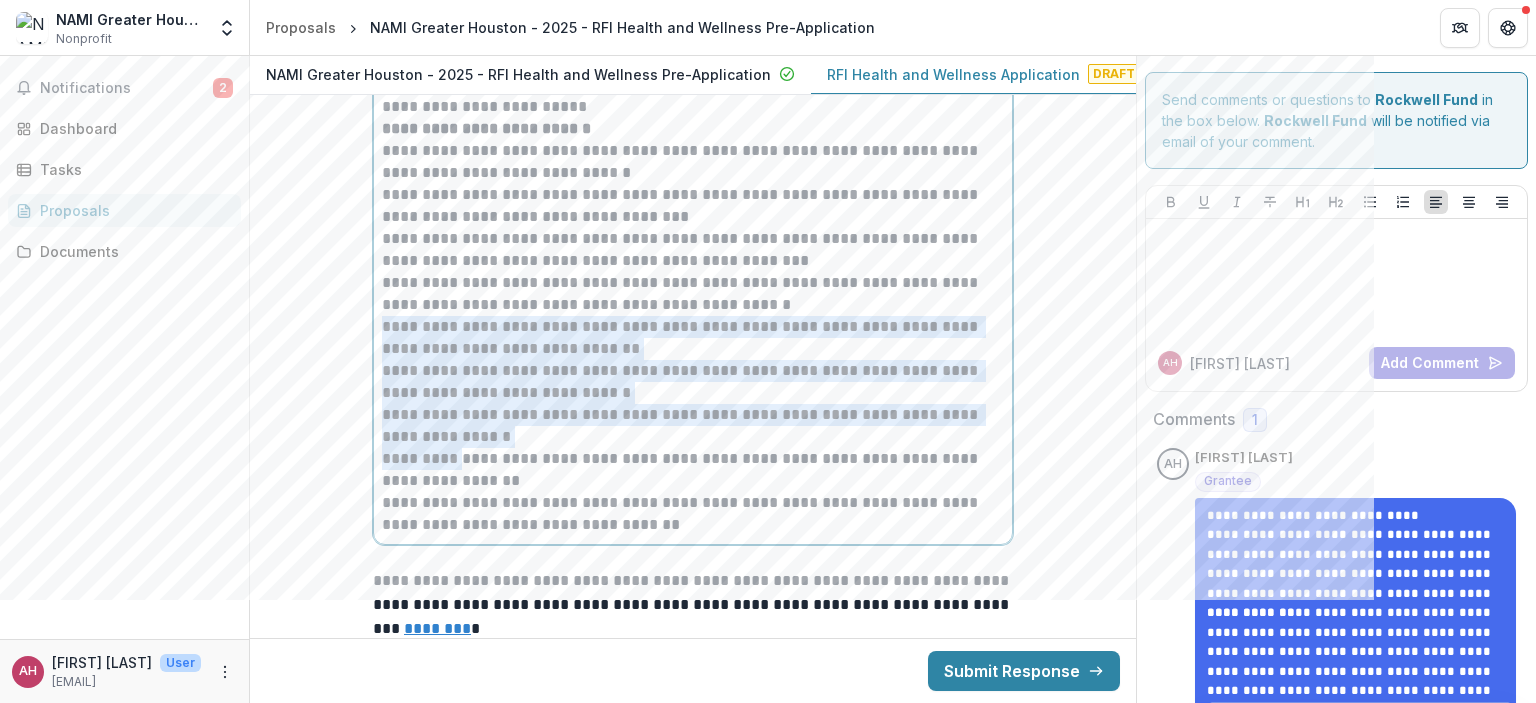 click on "**********" at bounding box center [693, -146] 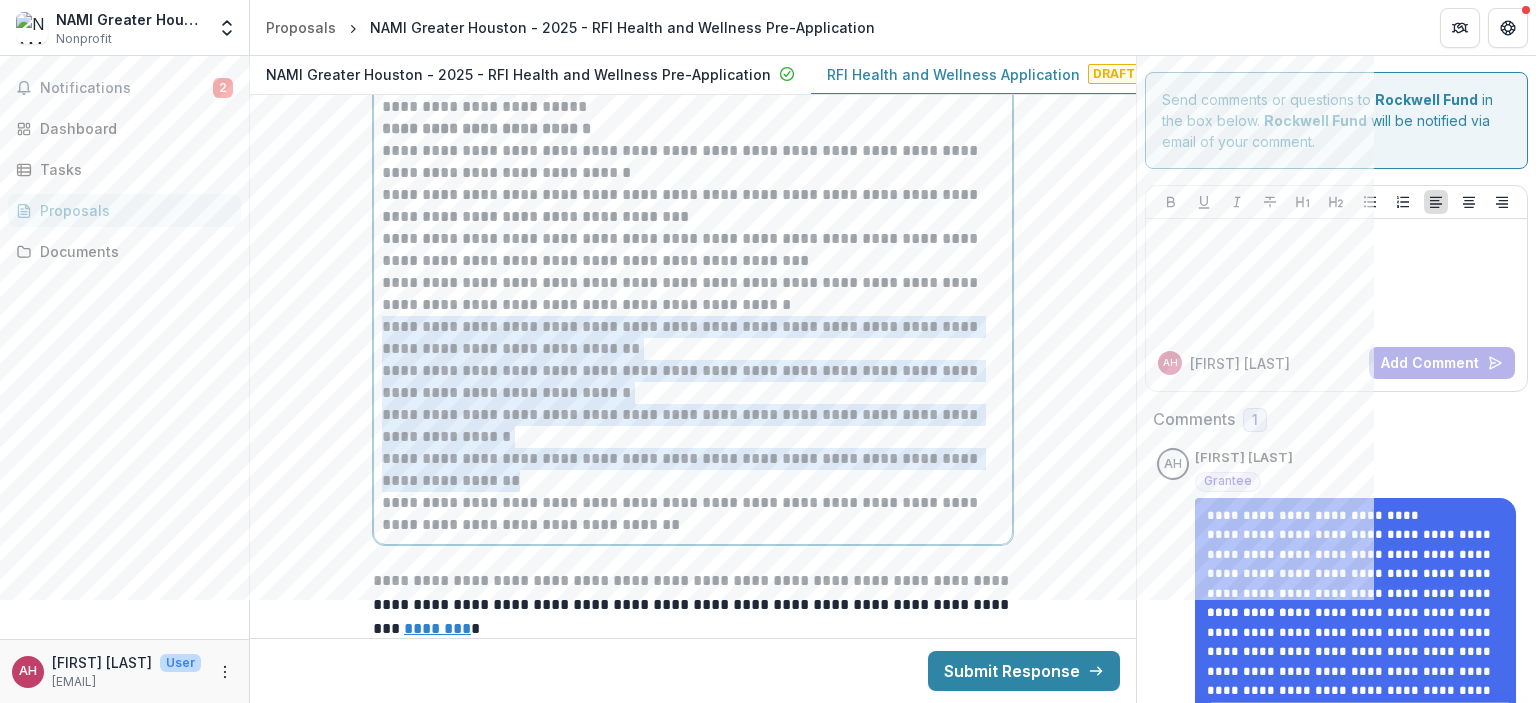 drag, startPoint x: 380, startPoint y: 318, endPoint x: 468, endPoint y: 467, distance: 173.04623 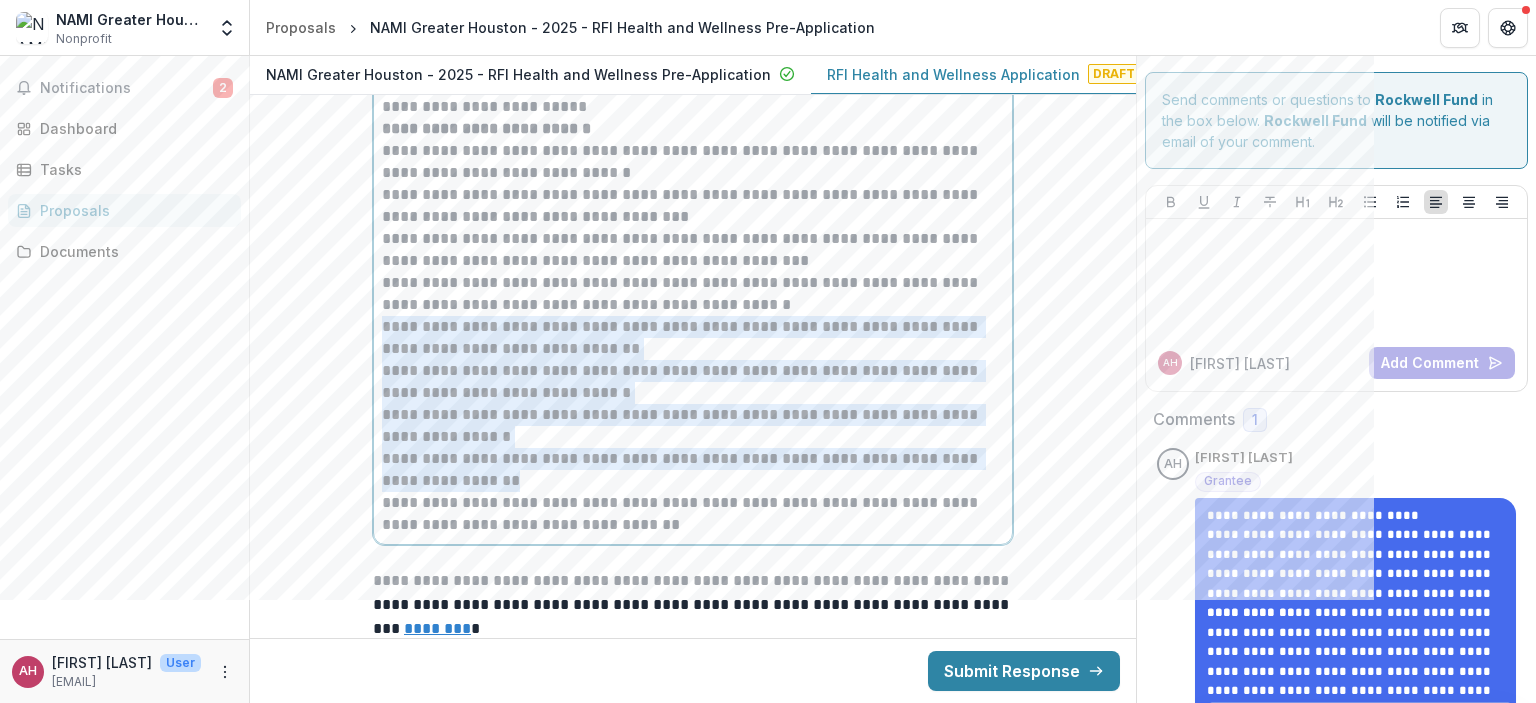 click on "**********" at bounding box center (693, -146) 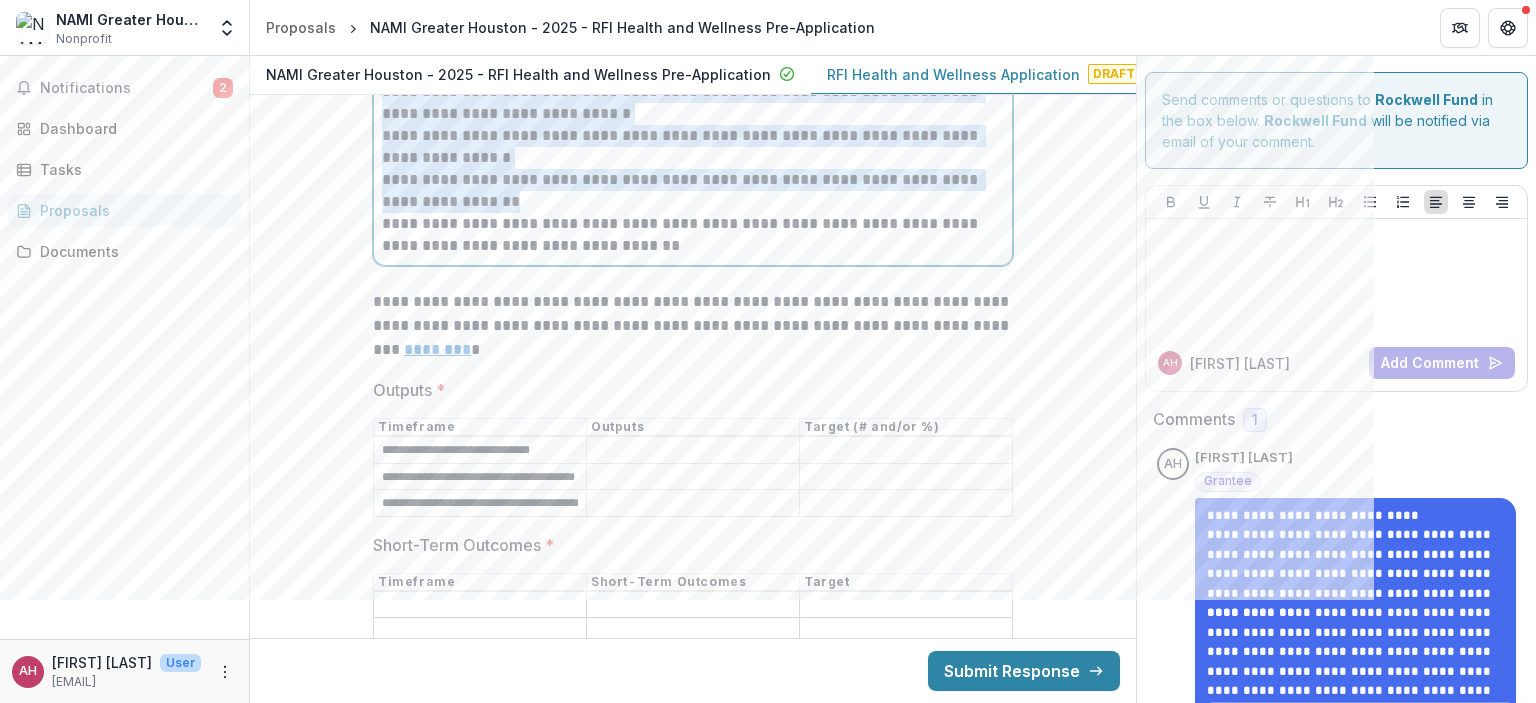 scroll, scrollTop: 9672, scrollLeft: 0, axis: vertical 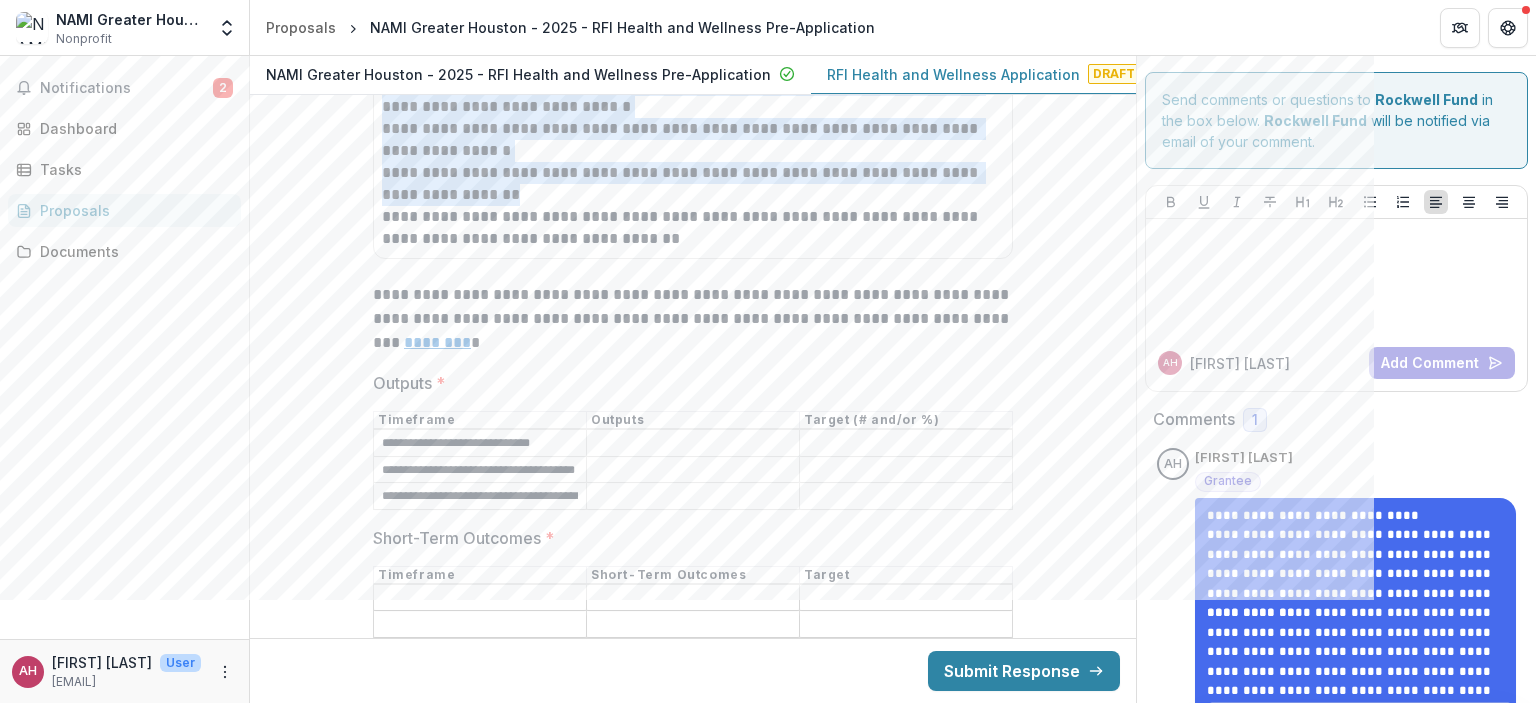 click on "Short-Term Outcomes *" at bounding box center [480, 598] 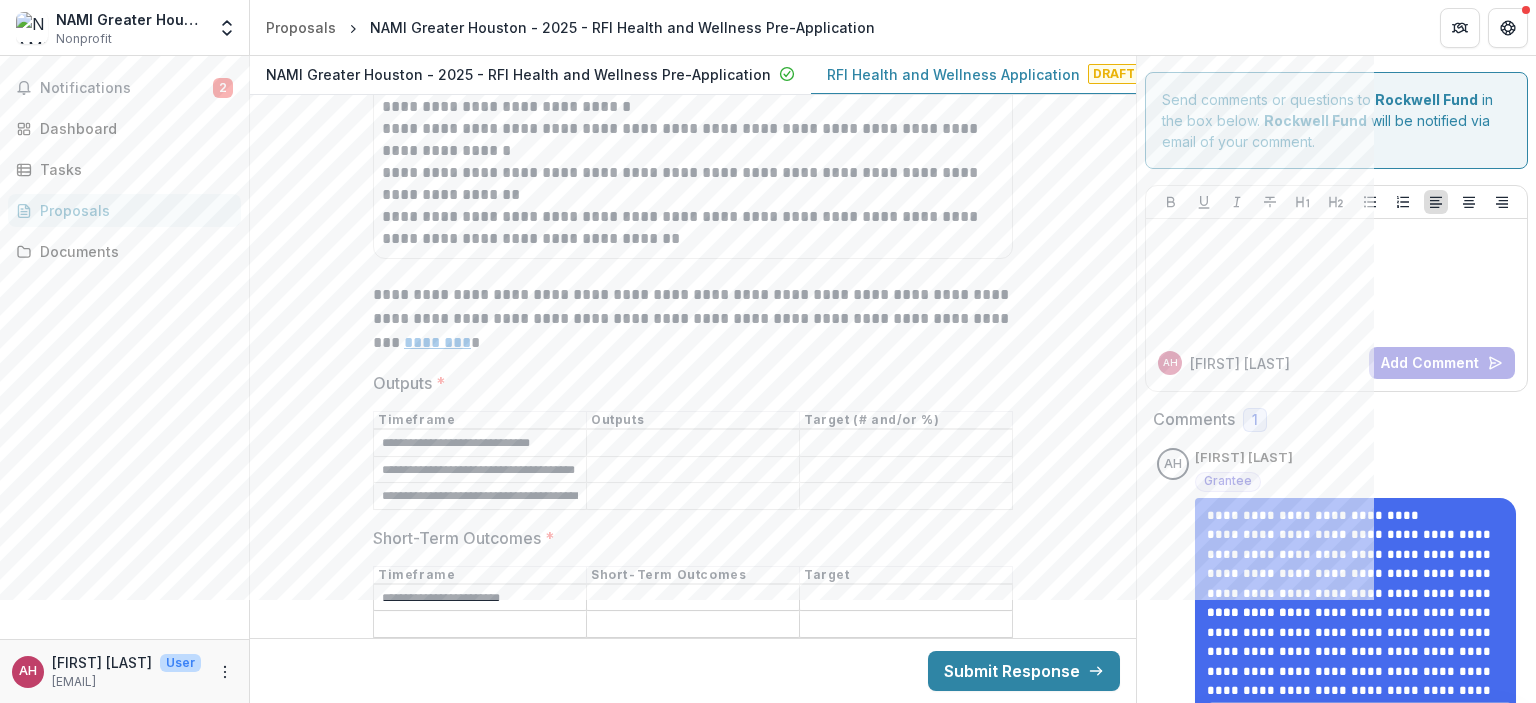 type on "**********" 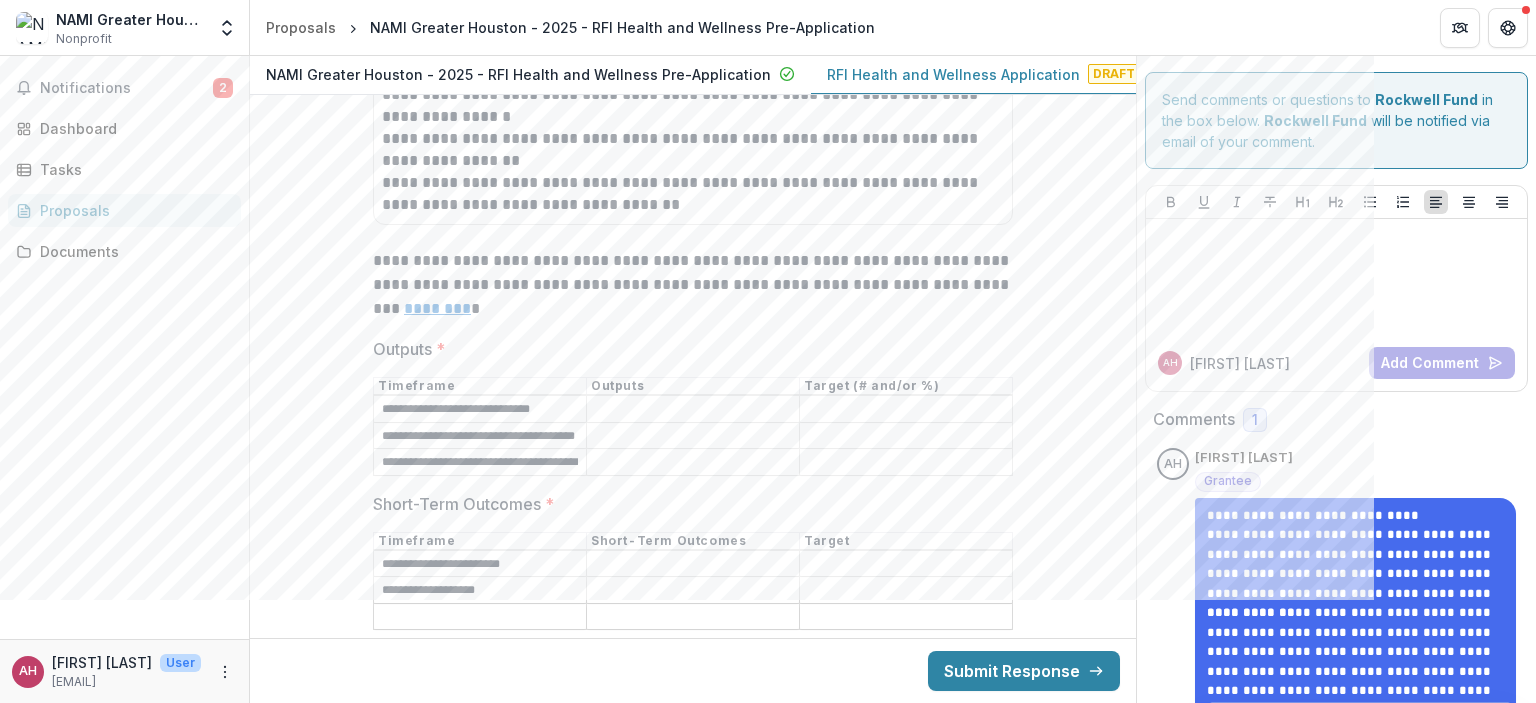 scroll, scrollTop: 9707, scrollLeft: 0, axis: vertical 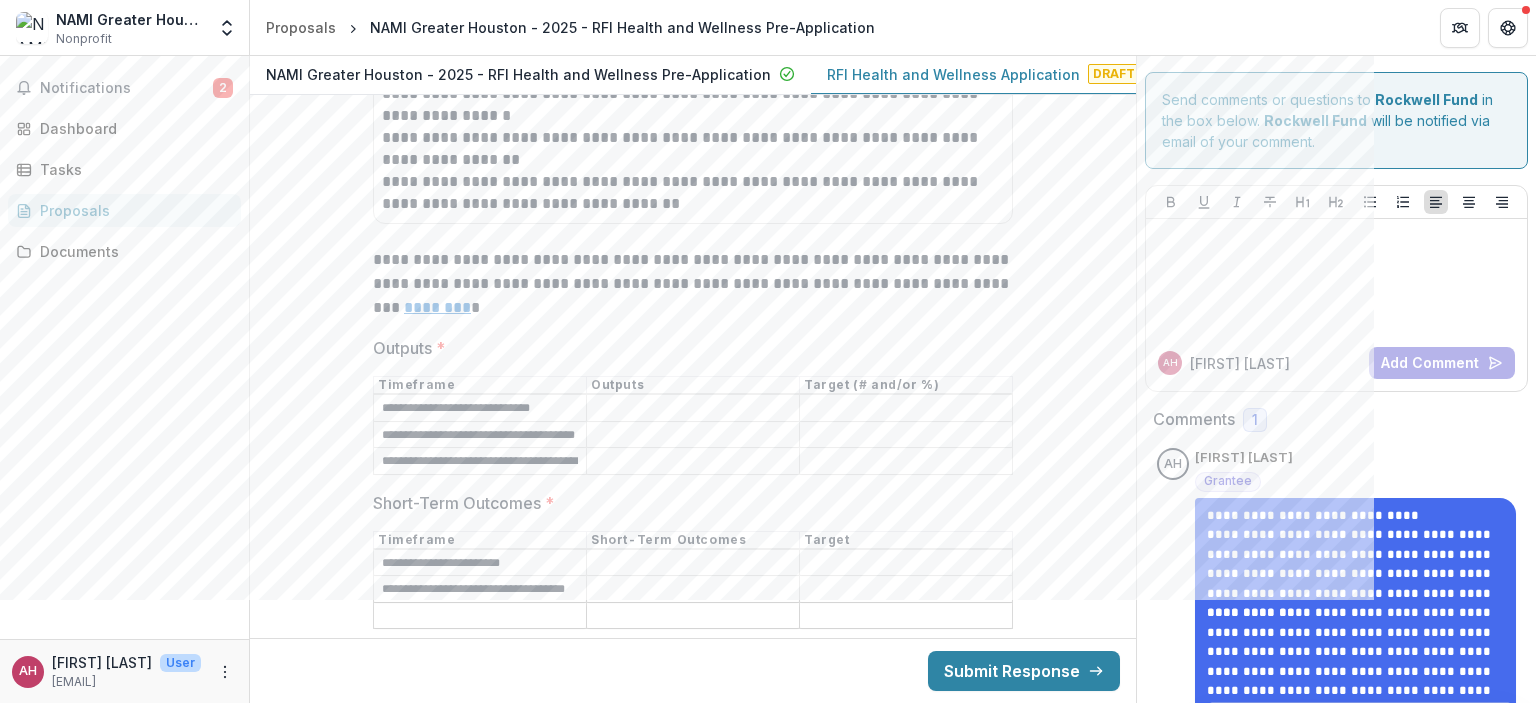 type on "**********" 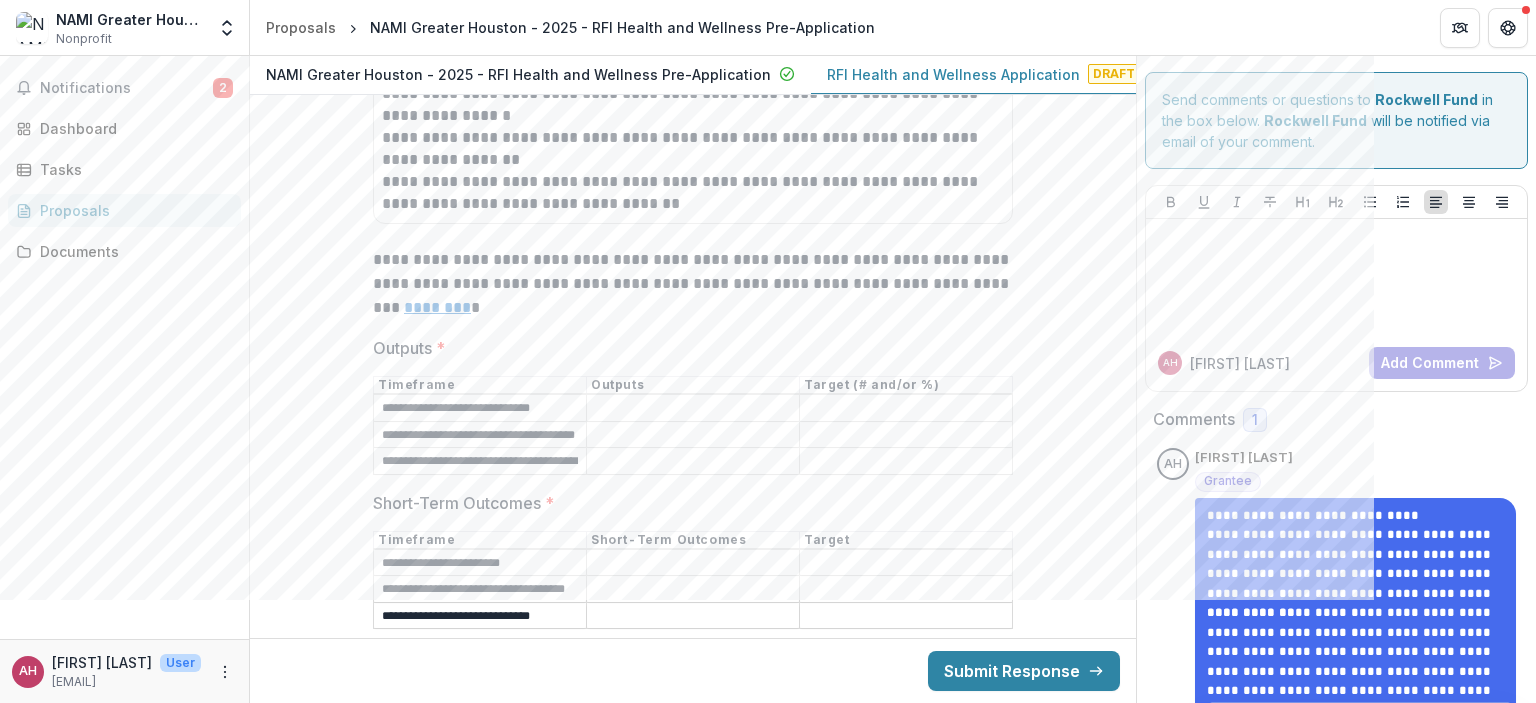 type on "**********" 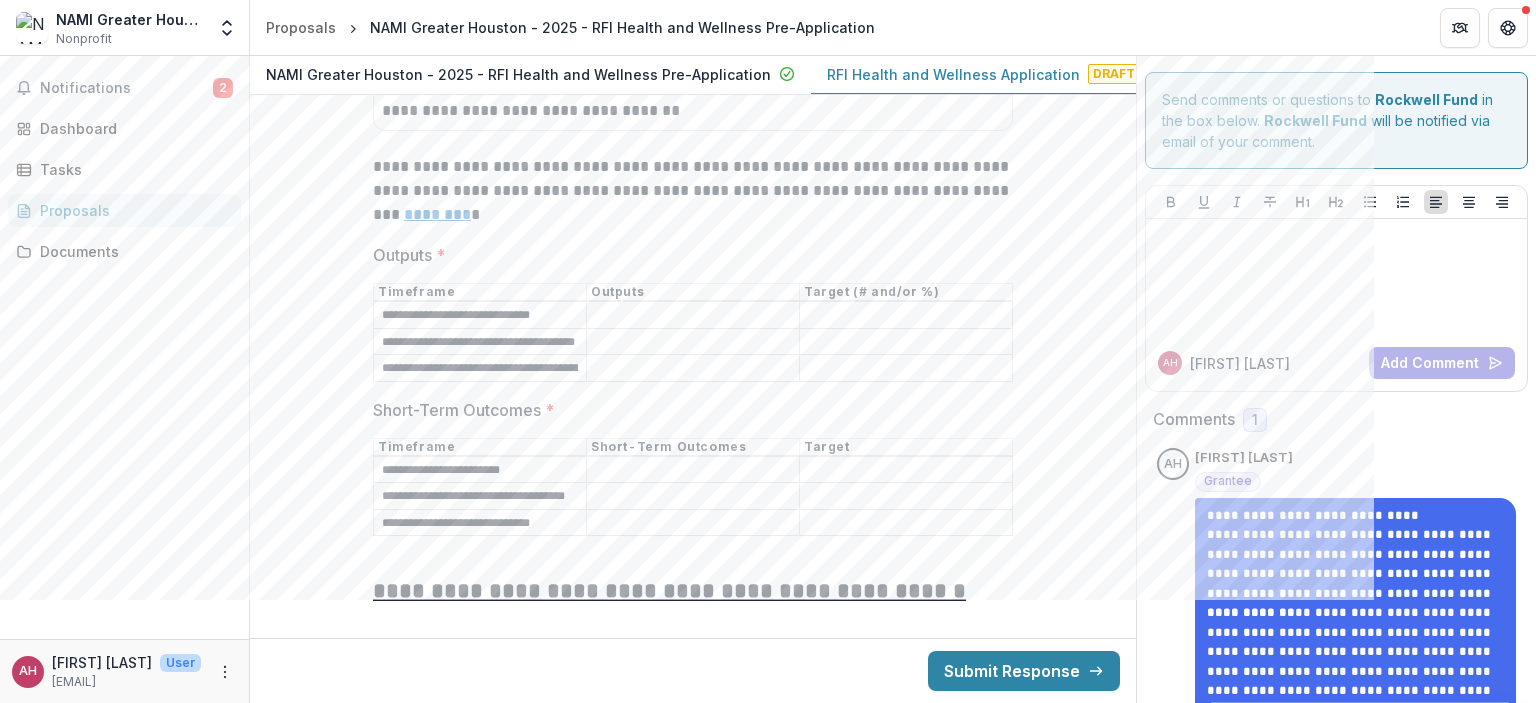 scroll, scrollTop: 9801, scrollLeft: 0, axis: vertical 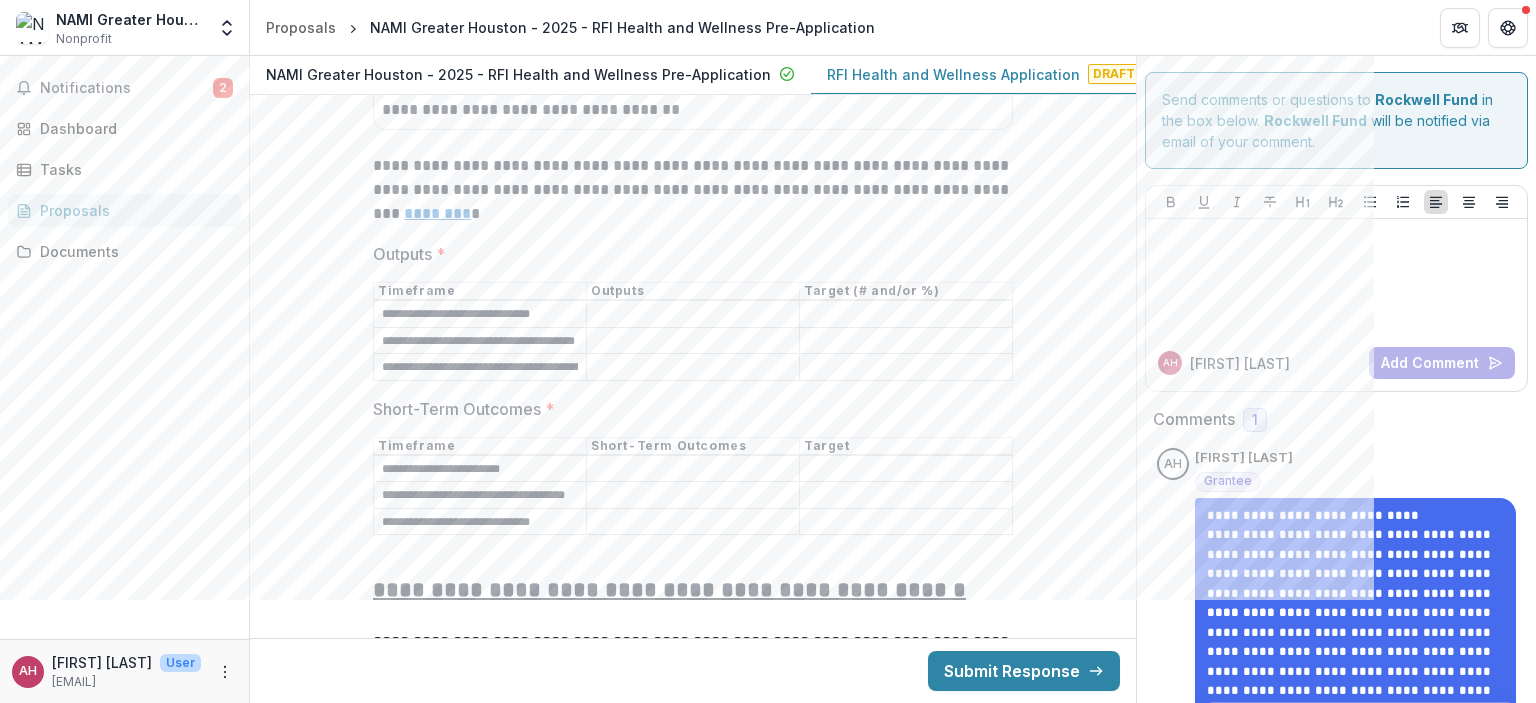 drag, startPoint x: 380, startPoint y: 307, endPoint x: 567, endPoint y: 302, distance: 187.06683 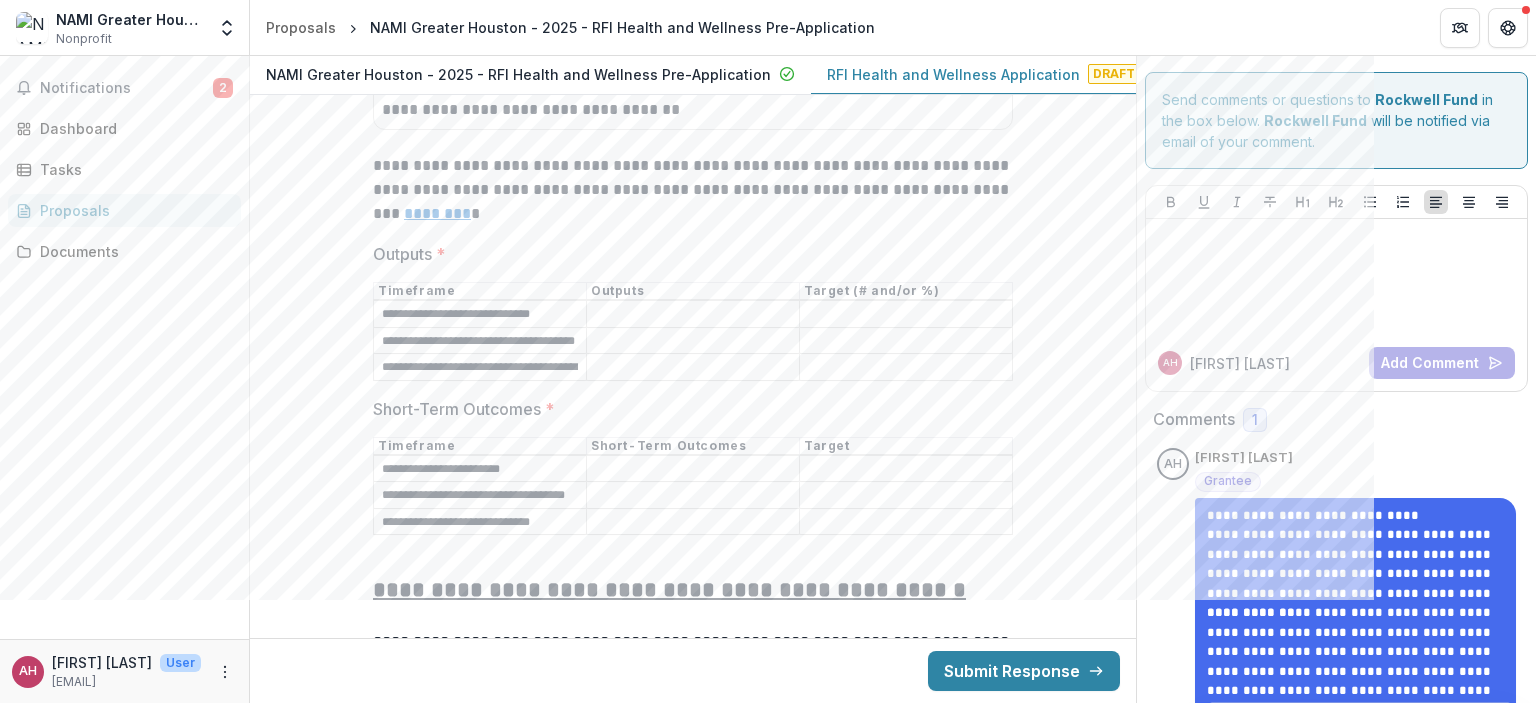 click on "**********" at bounding box center [480, 315] 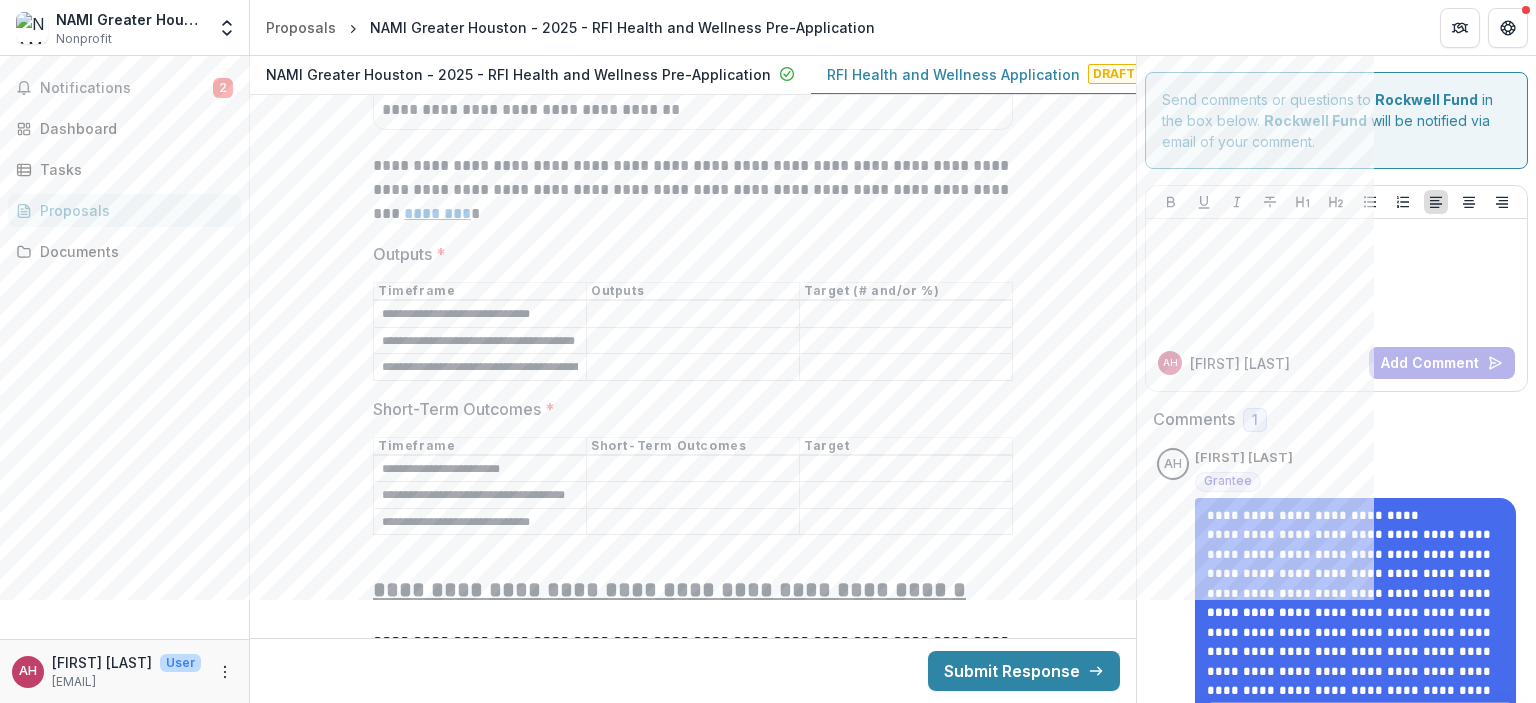 type on "*" 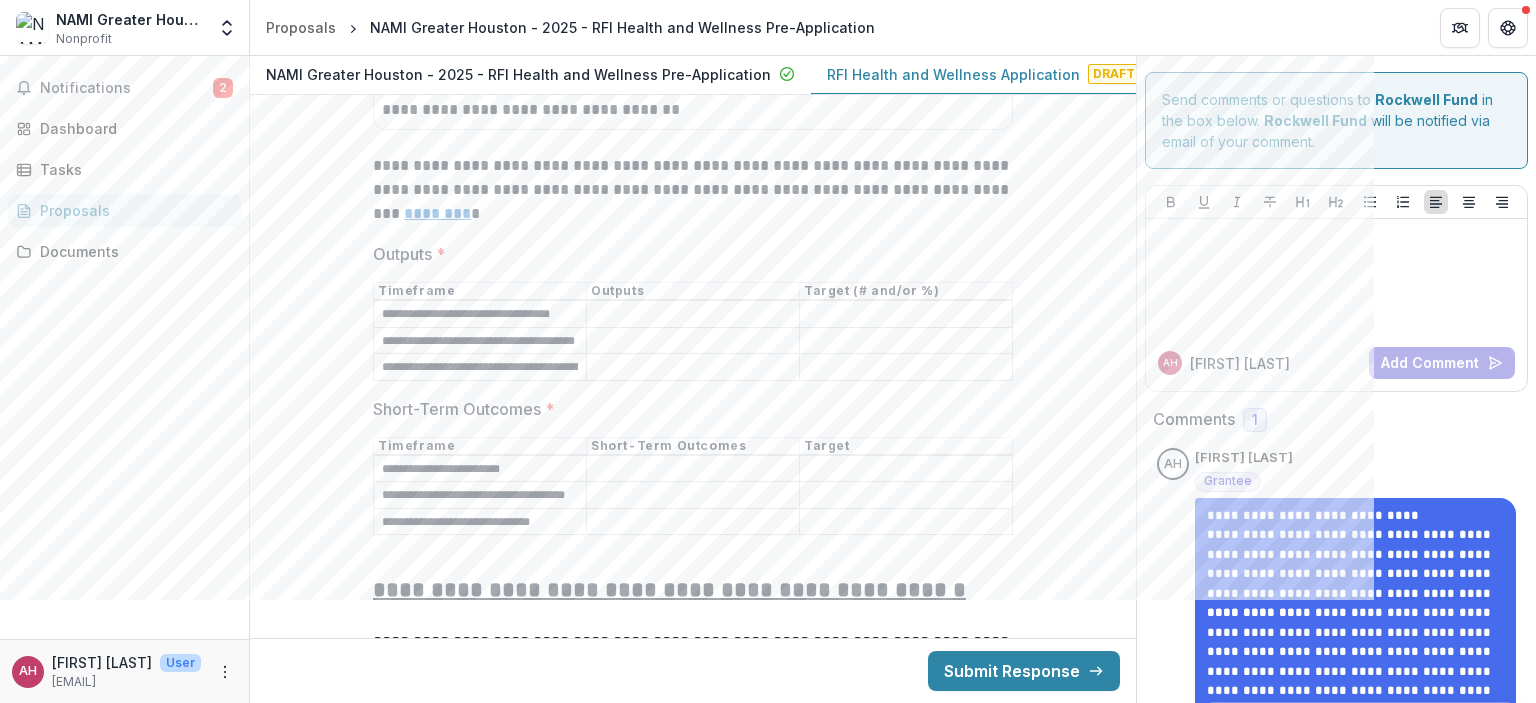 scroll, scrollTop: 0, scrollLeft: 9, axis: horizontal 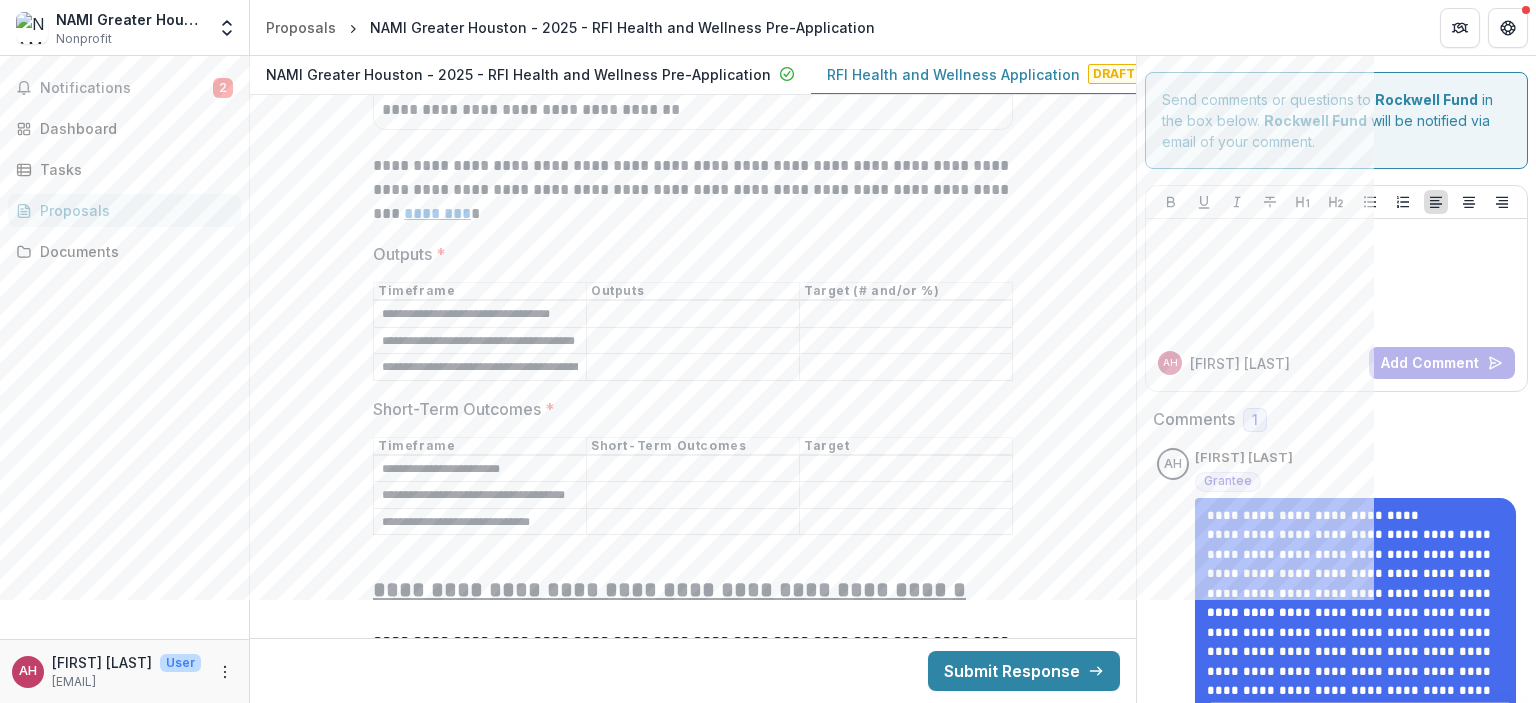 type on "**********" 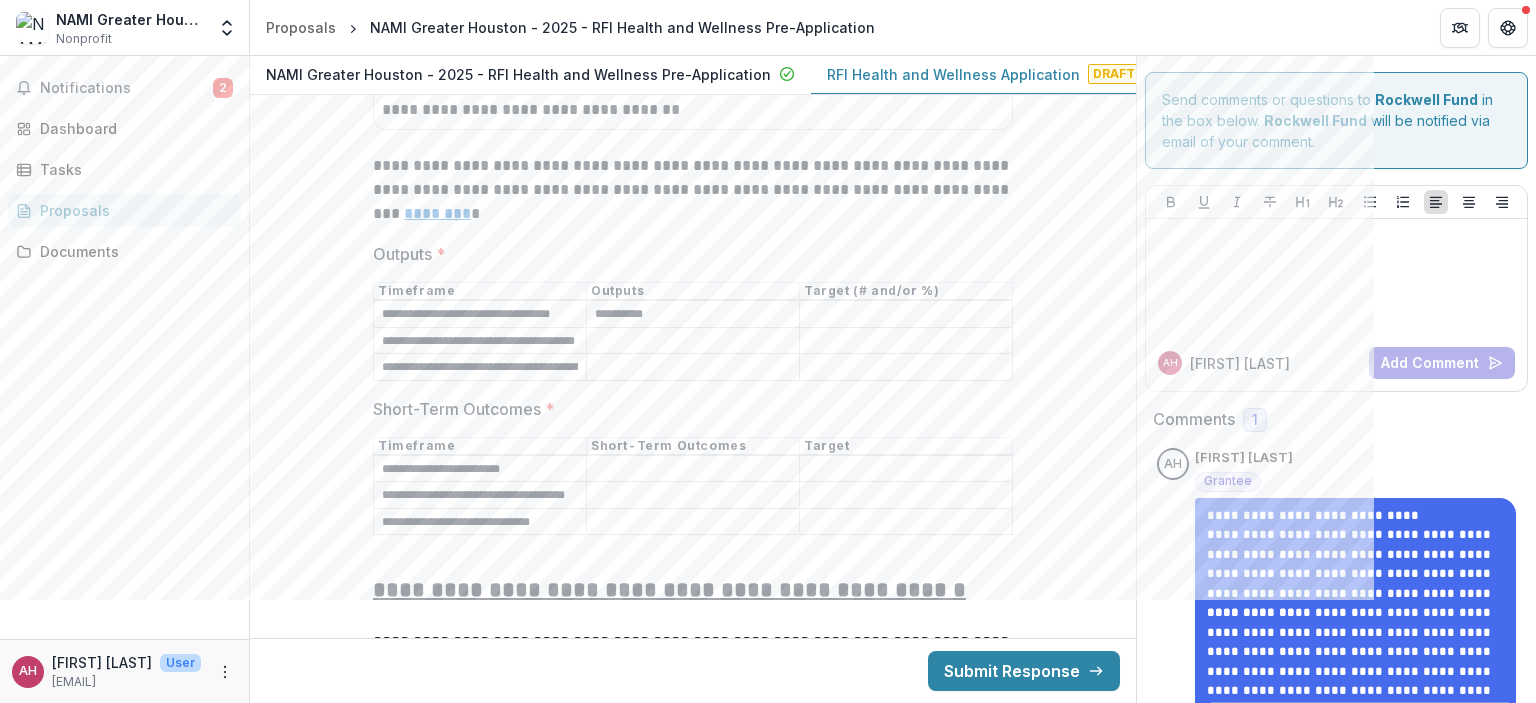 type on "**********" 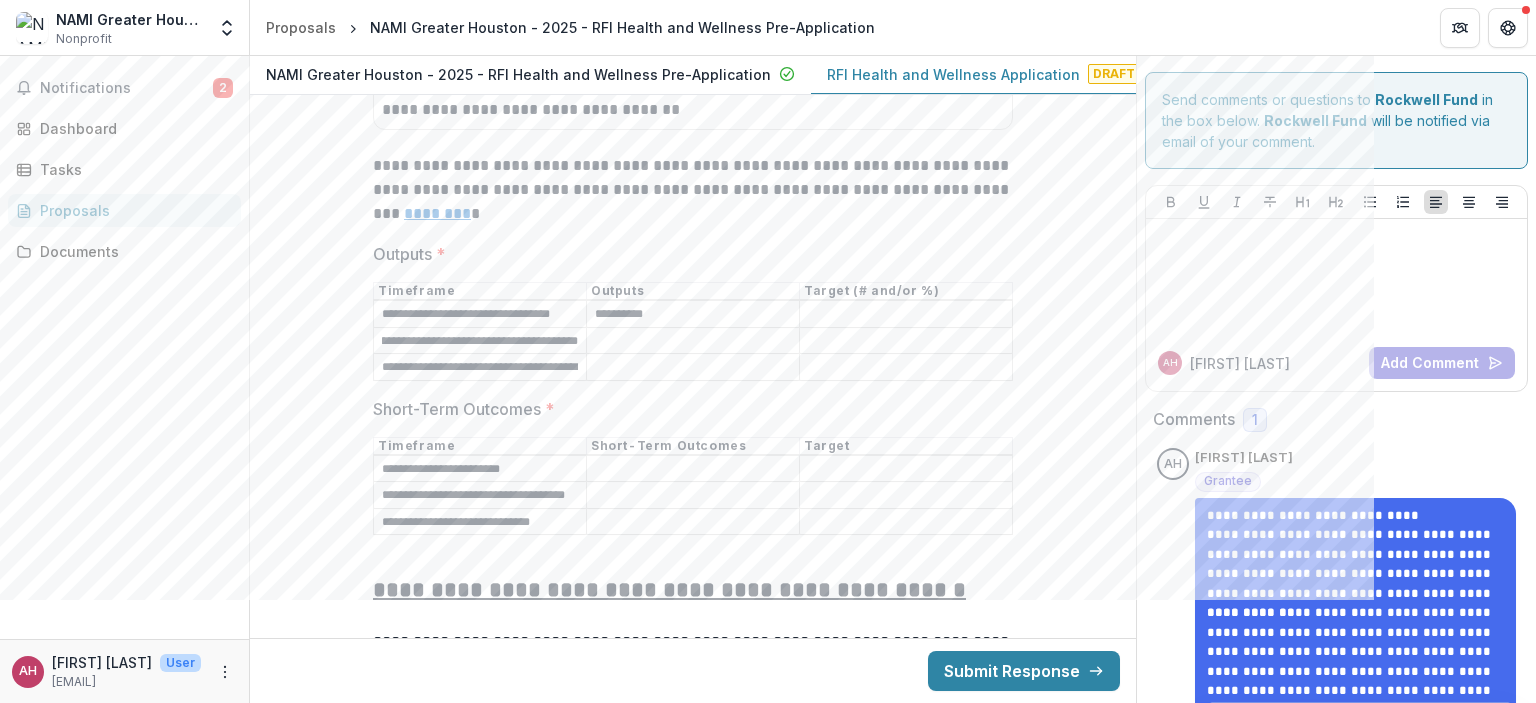 scroll, scrollTop: 0, scrollLeft: 47, axis: horizontal 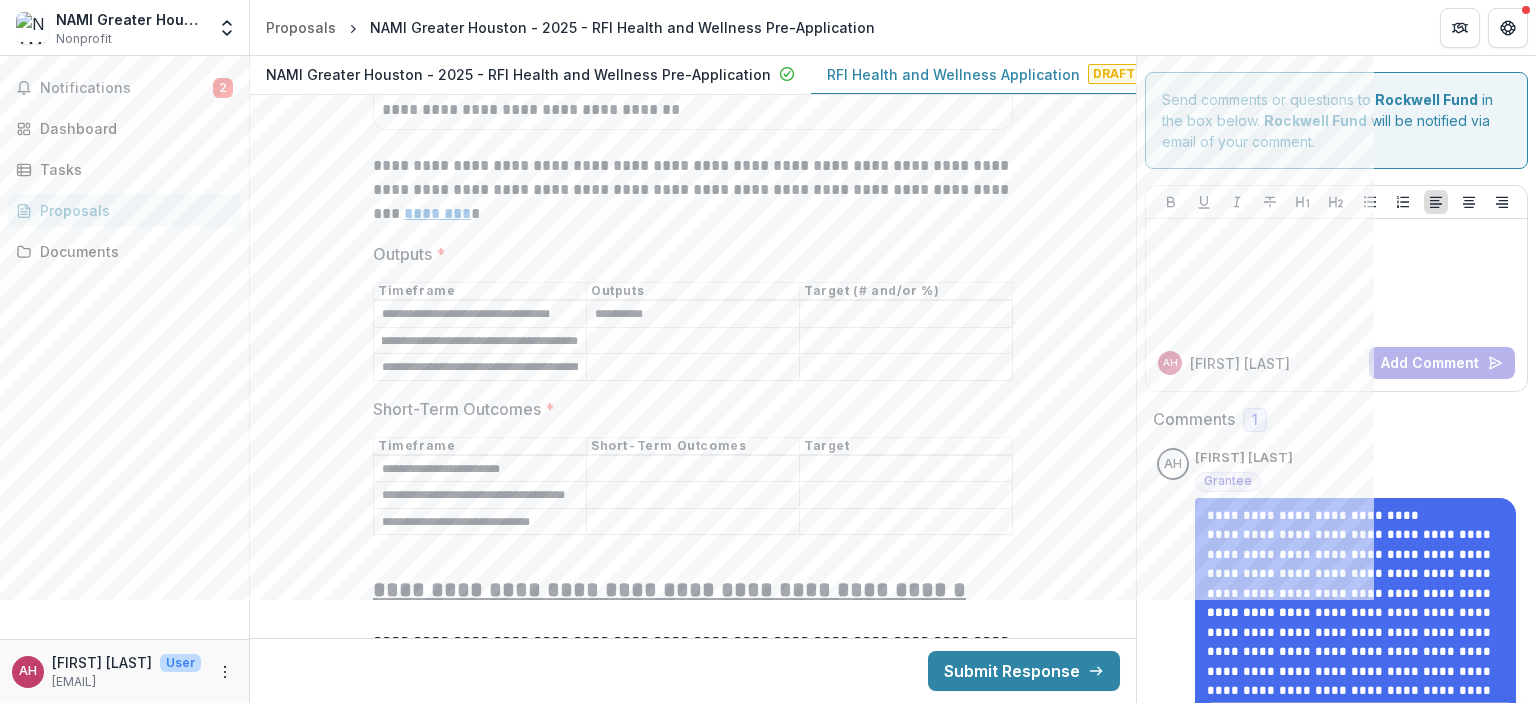 type on "**********" 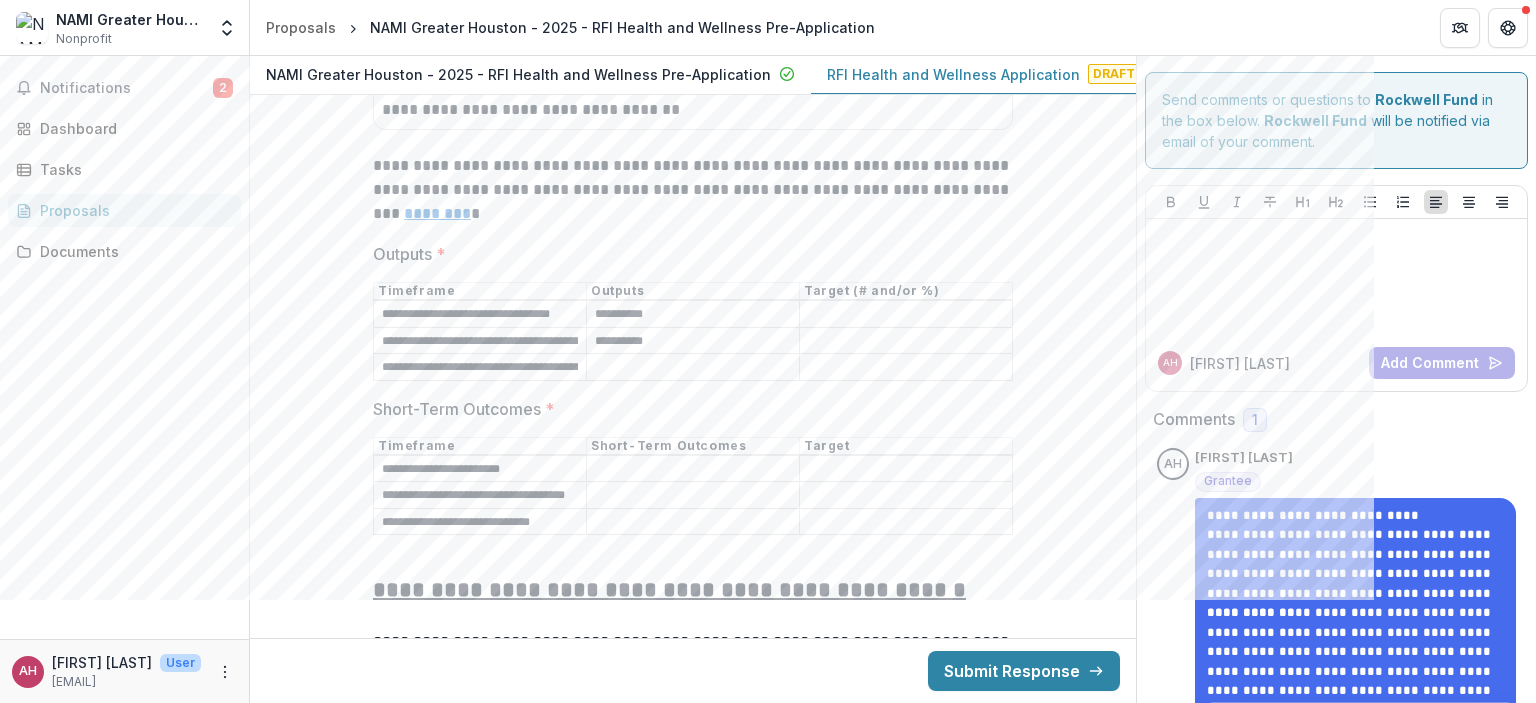 type on "**********" 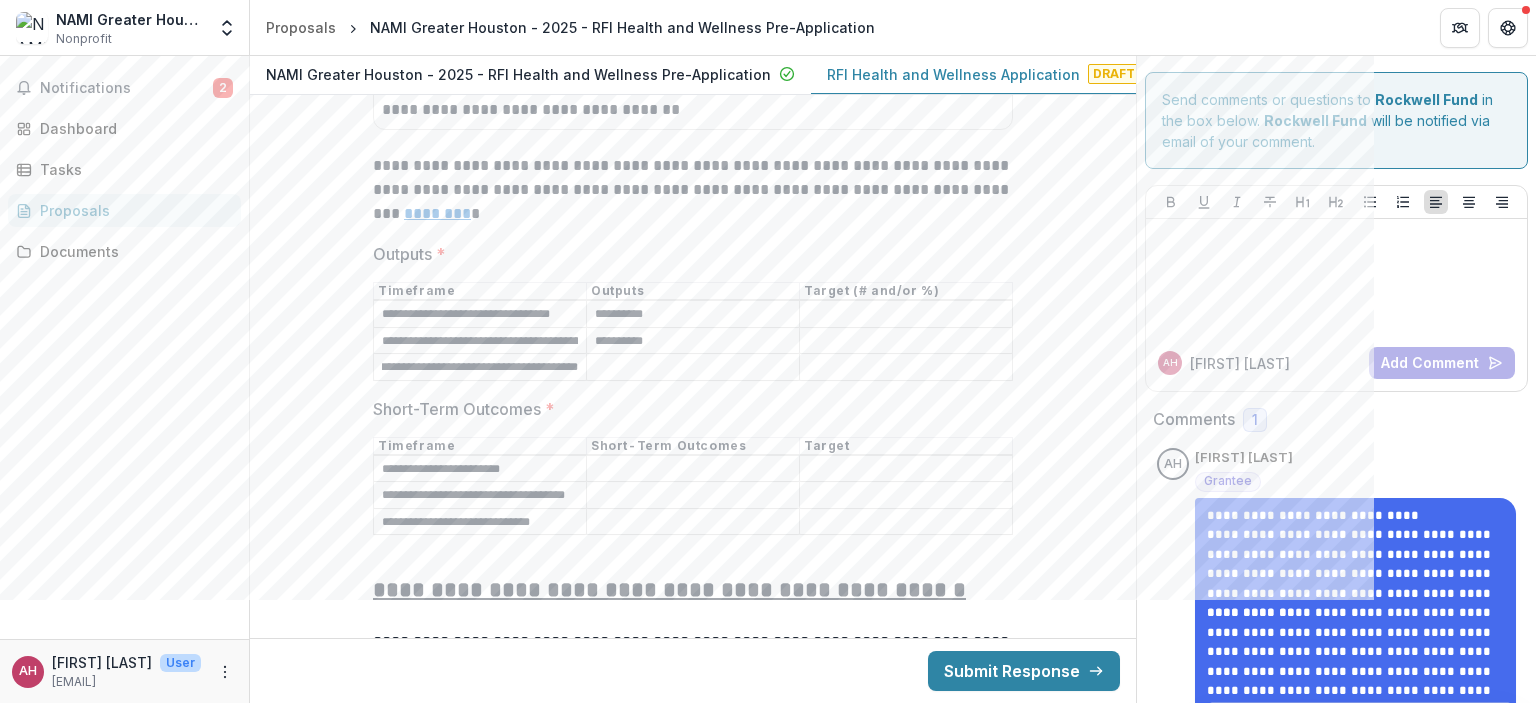 drag, startPoint x: 378, startPoint y: 353, endPoint x: 872, endPoint y: 389, distance: 495.31 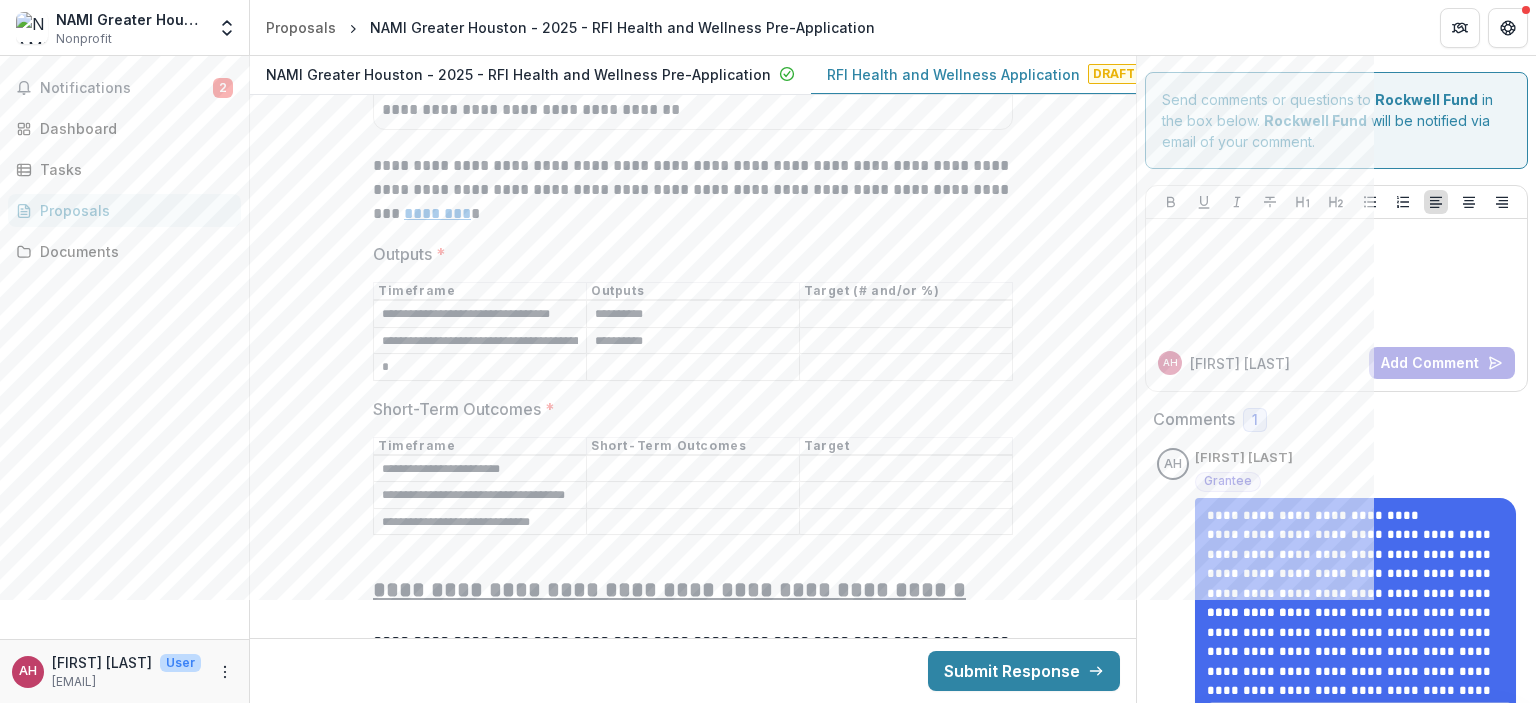 scroll, scrollTop: 0, scrollLeft: 0, axis: both 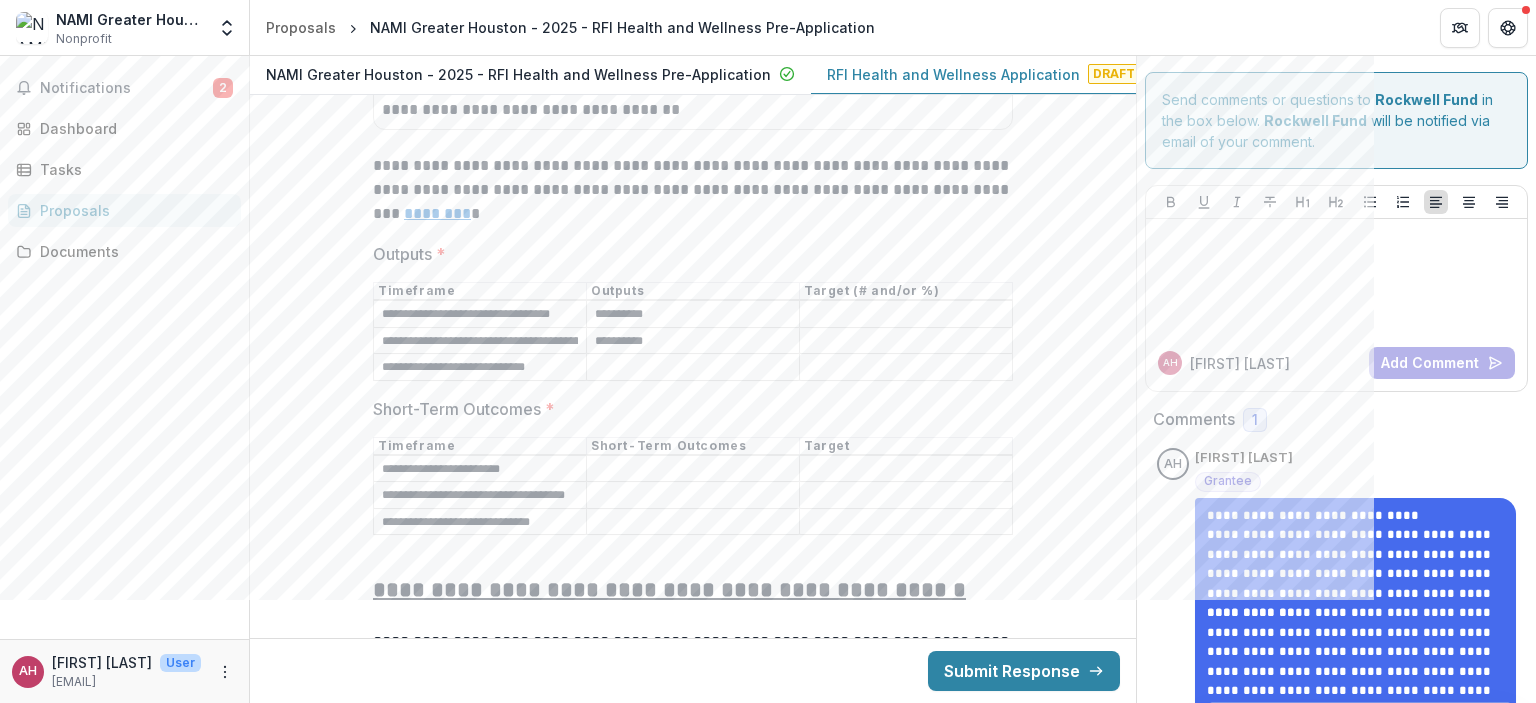 type on "**********" 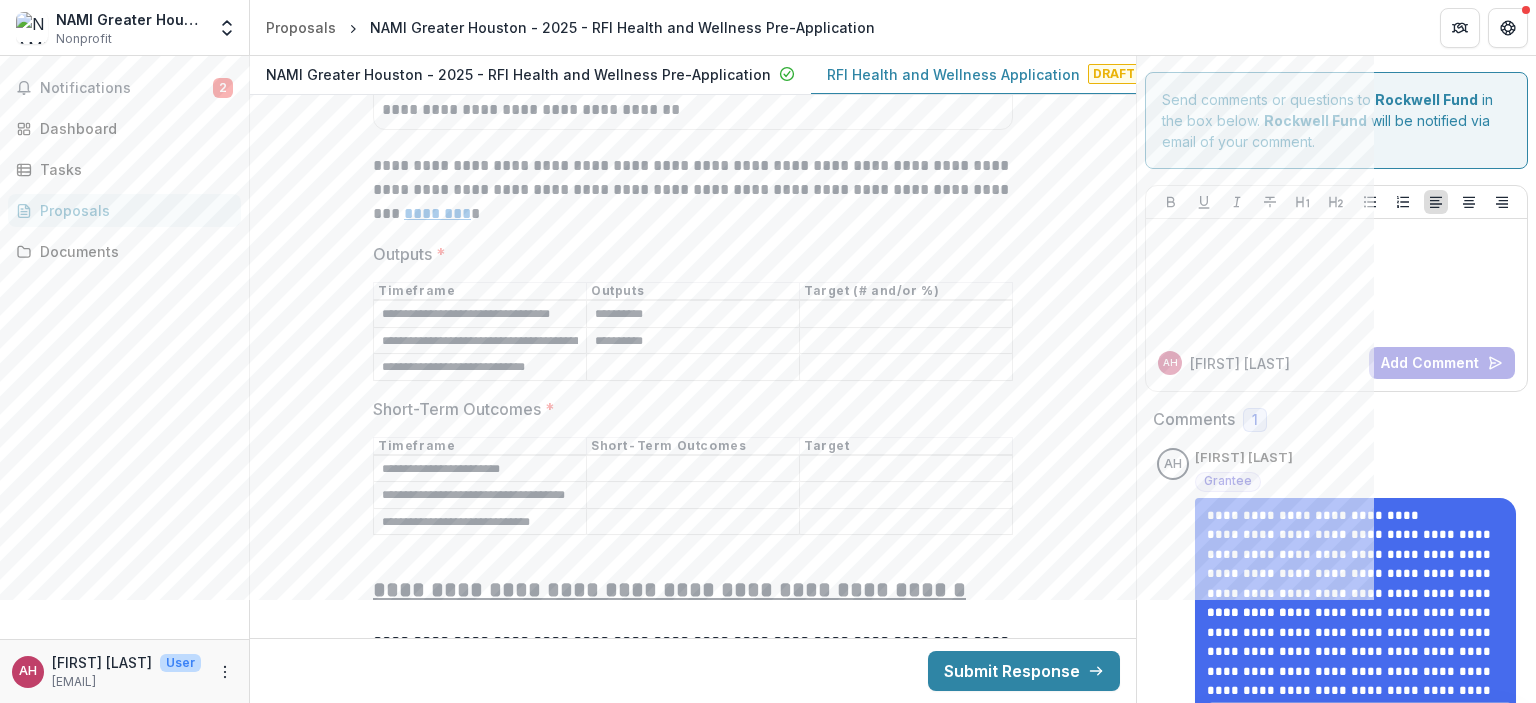 click on "Outputs *" at bounding box center (693, 368) 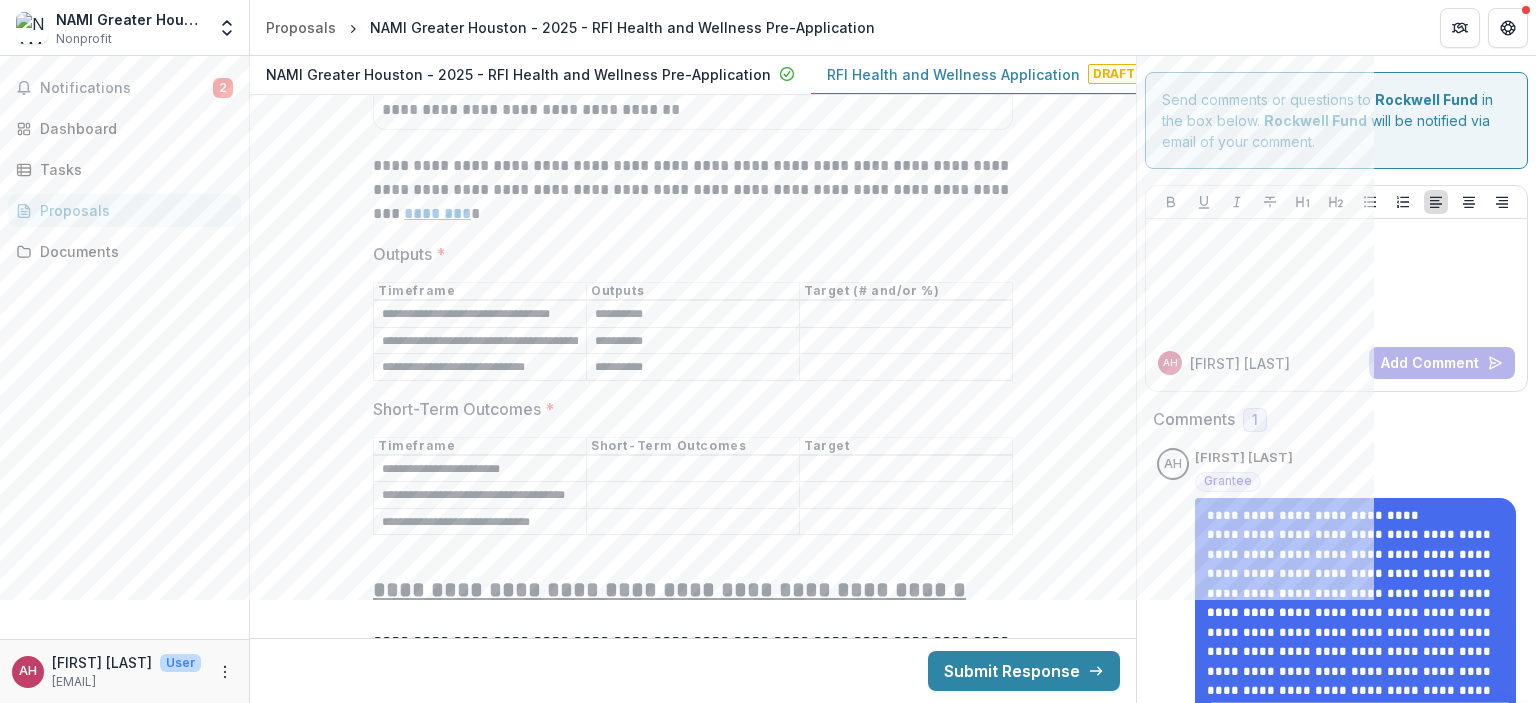 type on "**********" 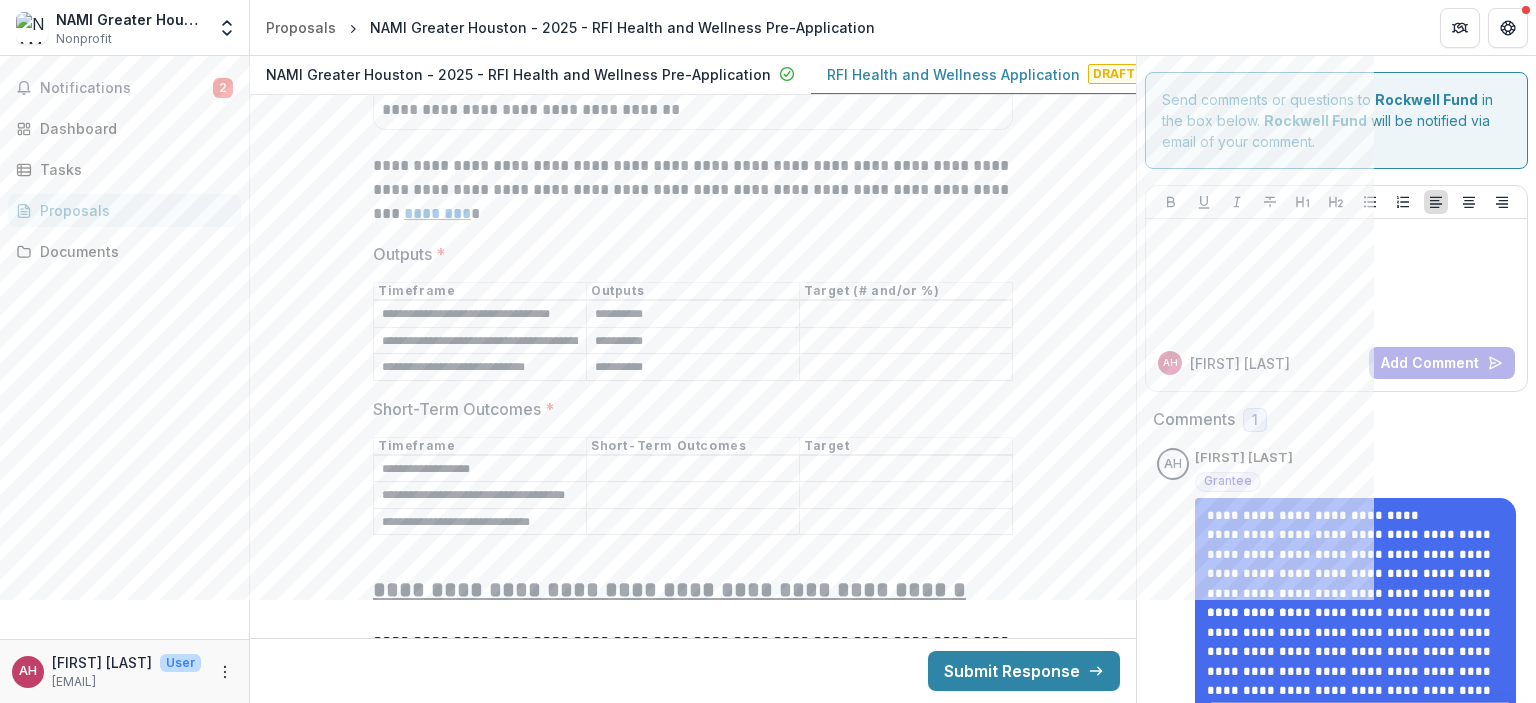 type on "**********" 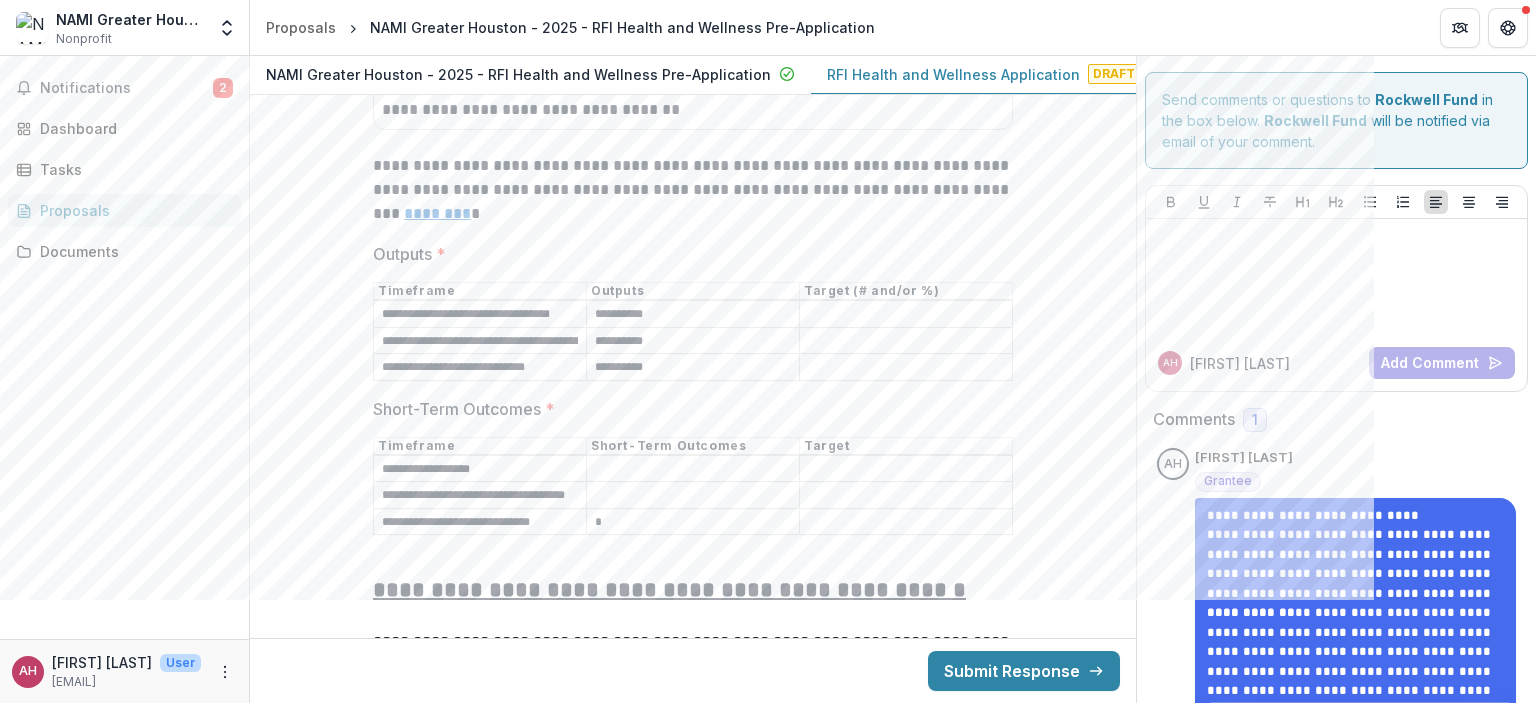 type on "*" 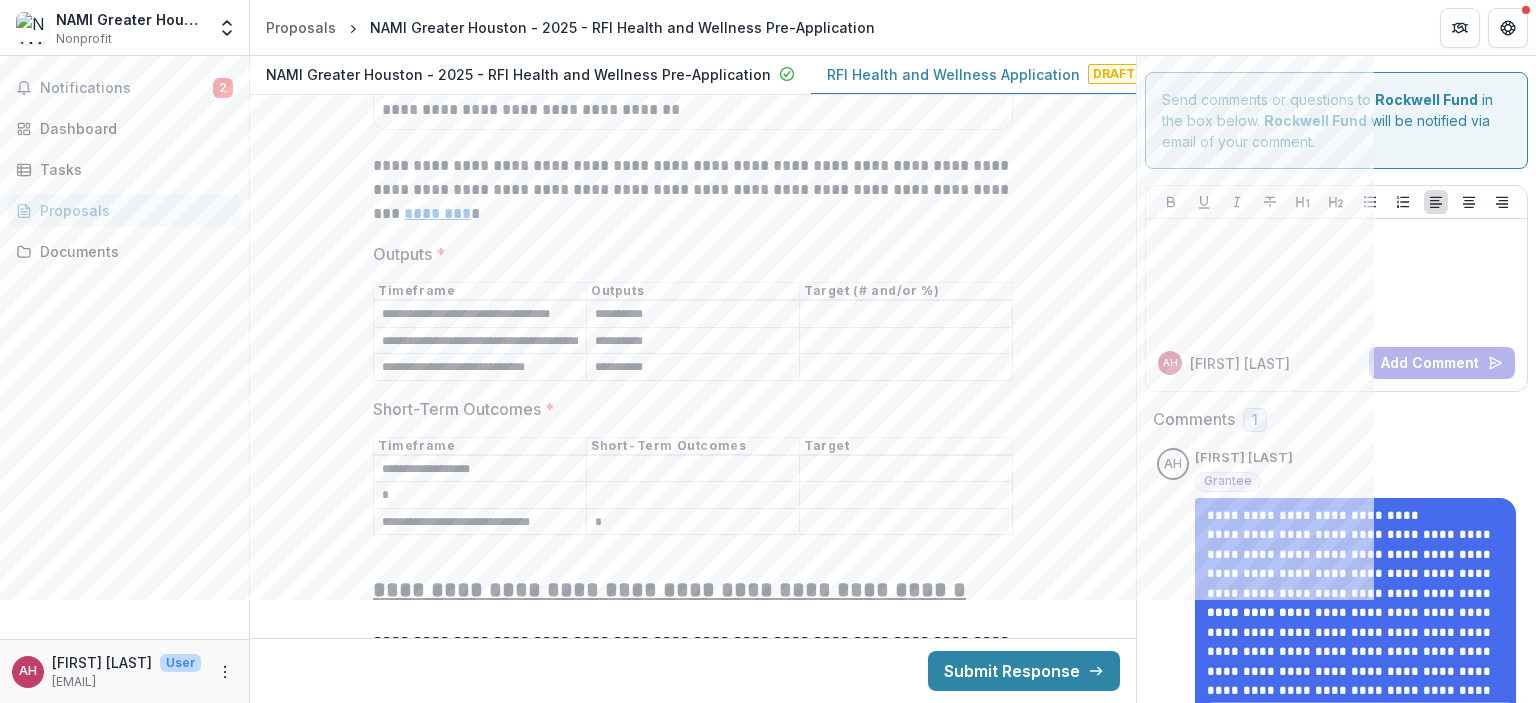 scroll, scrollTop: 0, scrollLeft: 0, axis: both 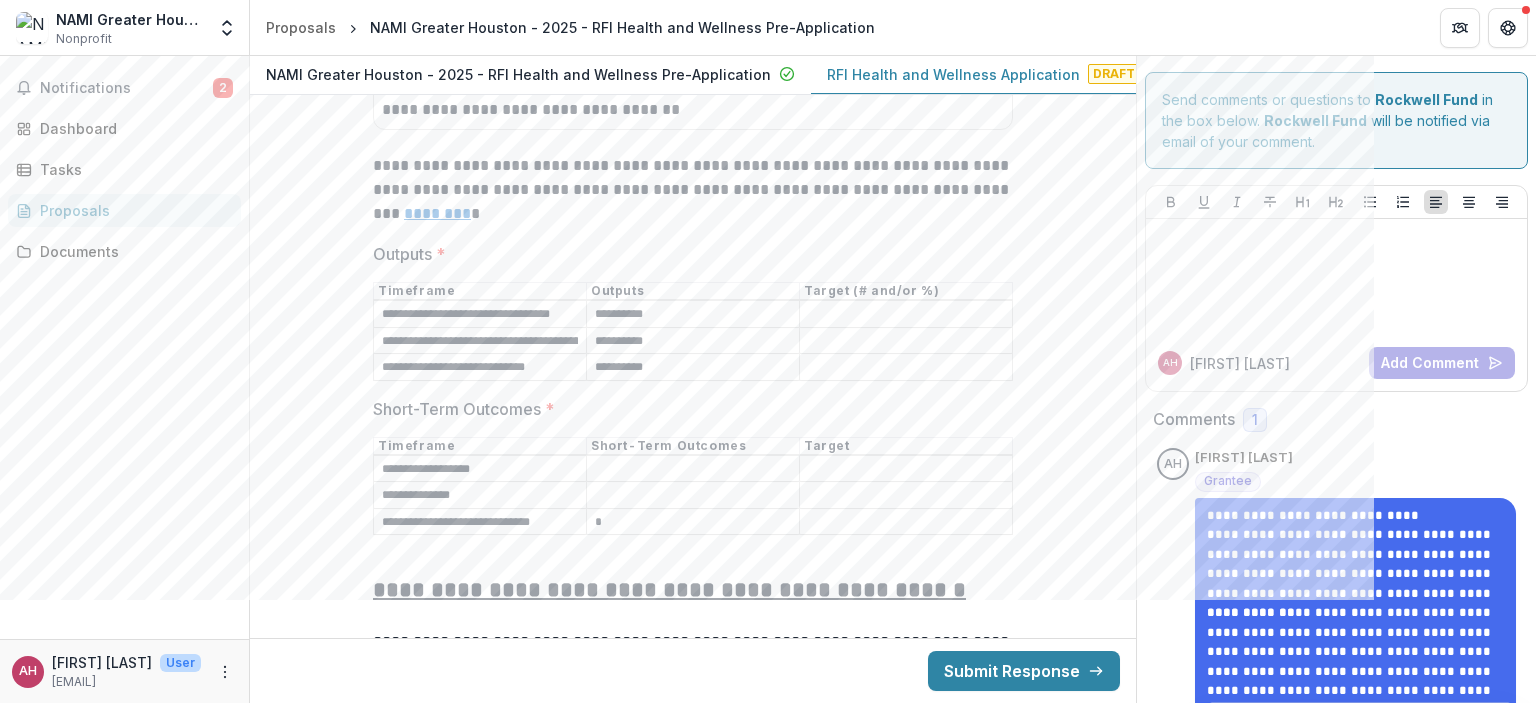 type on "**********" 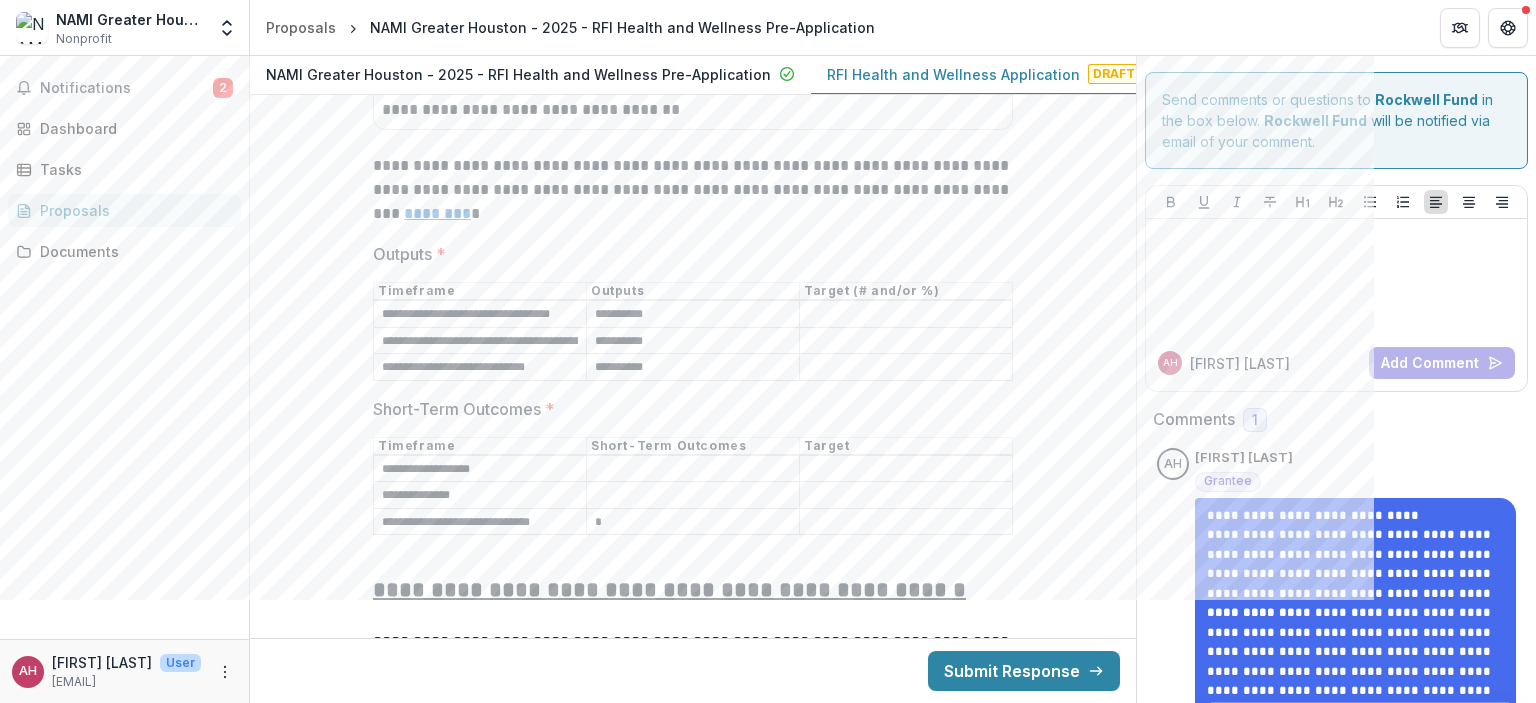 drag, startPoint x: 380, startPoint y: 502, endPoint x: 698, endPoint y: 529, distance: 319.14417 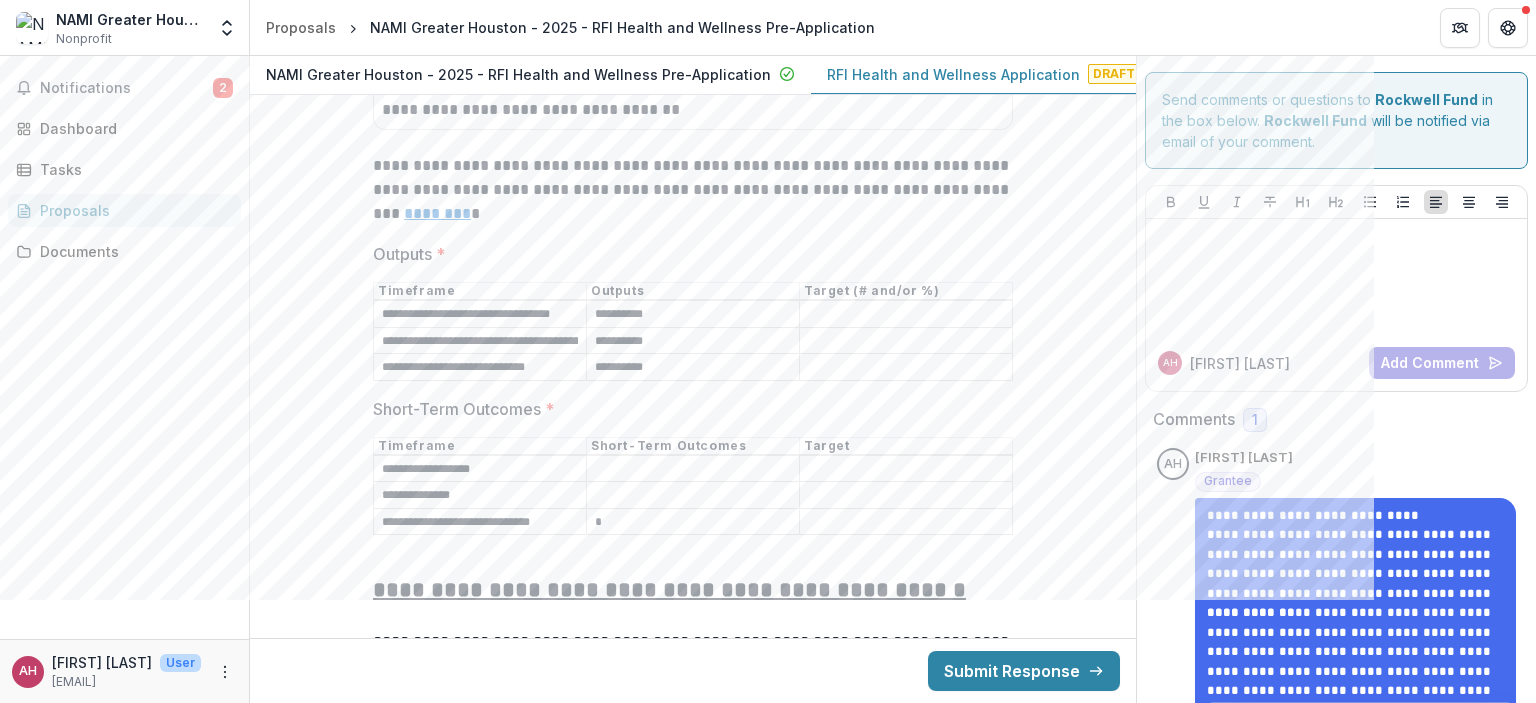 click on "**********" at bounding box center [693, 280] 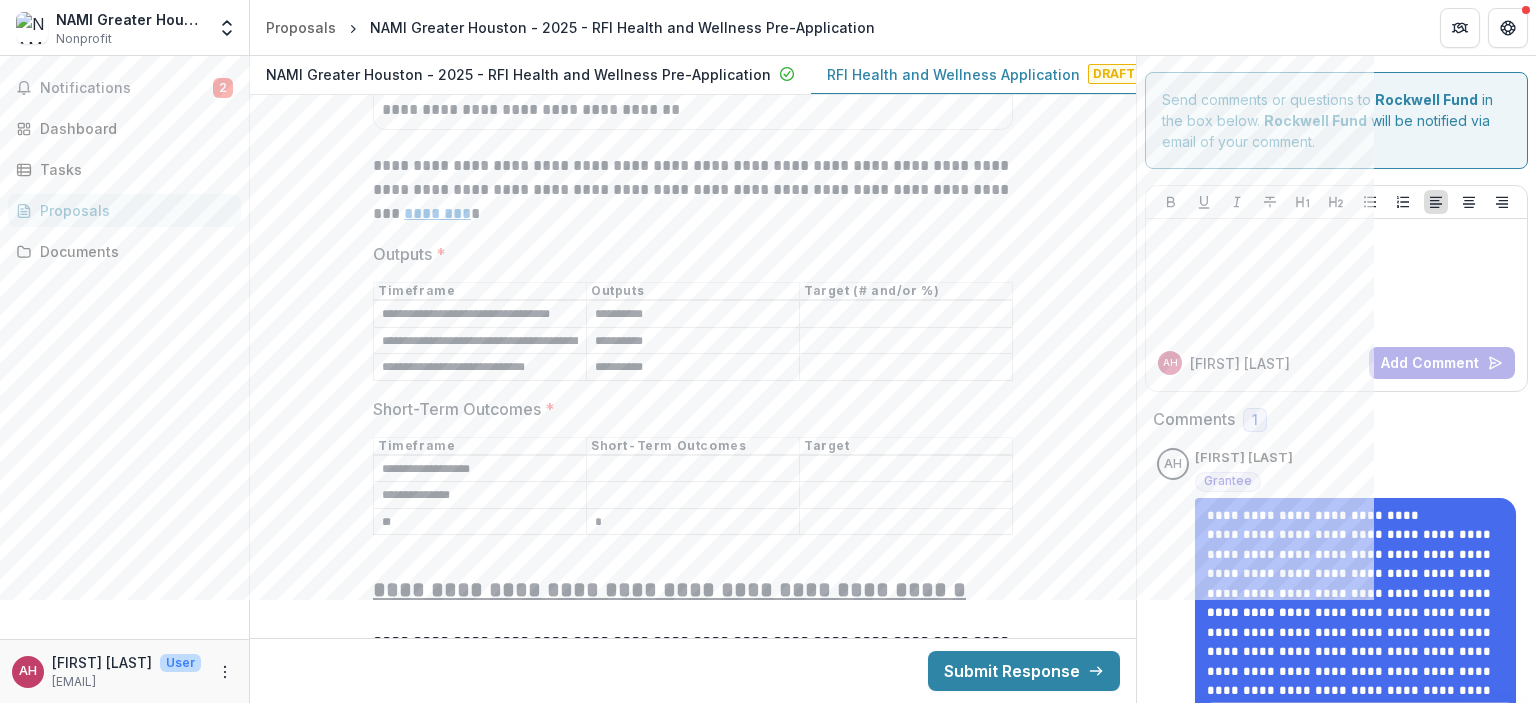 type on "*" 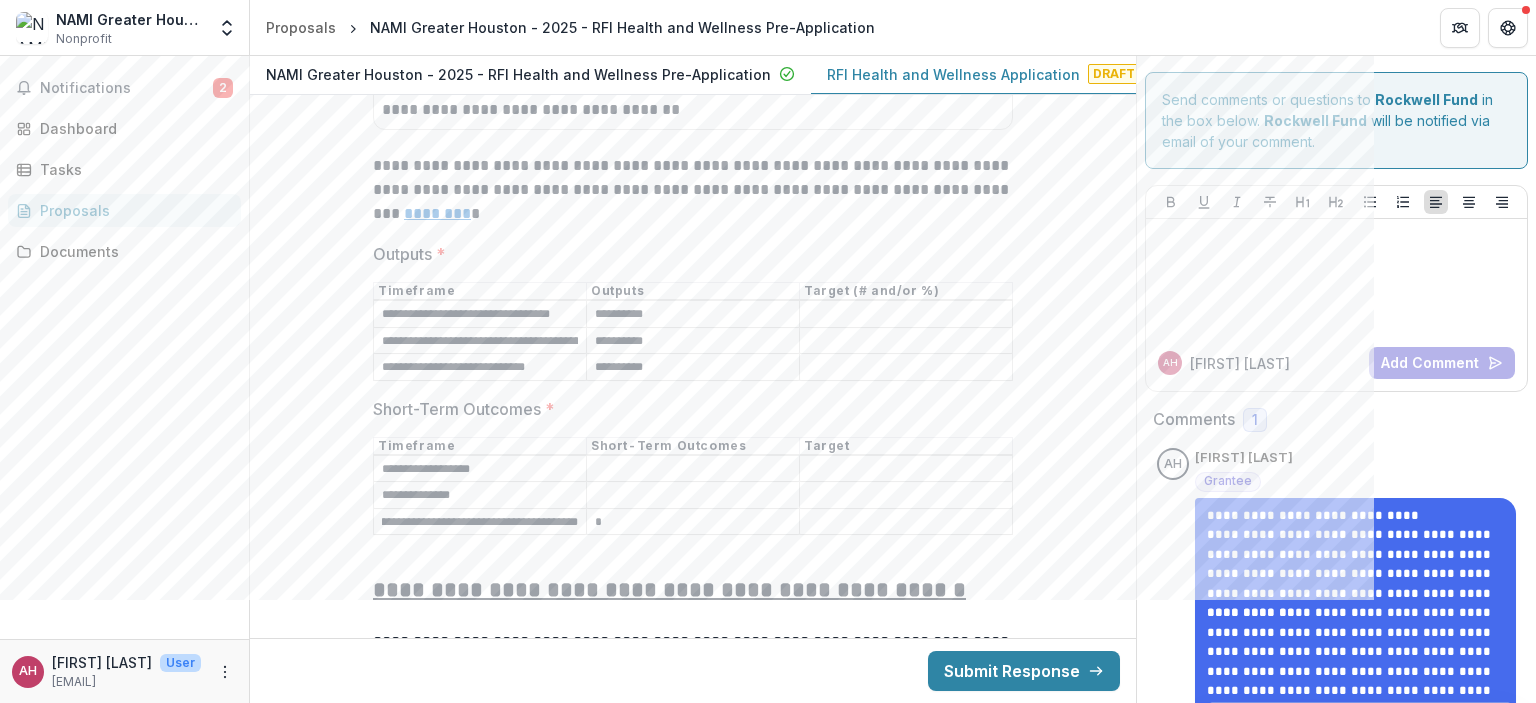 scroll, scrollTop: 0, scrollLeft: 82, axis: horizontal 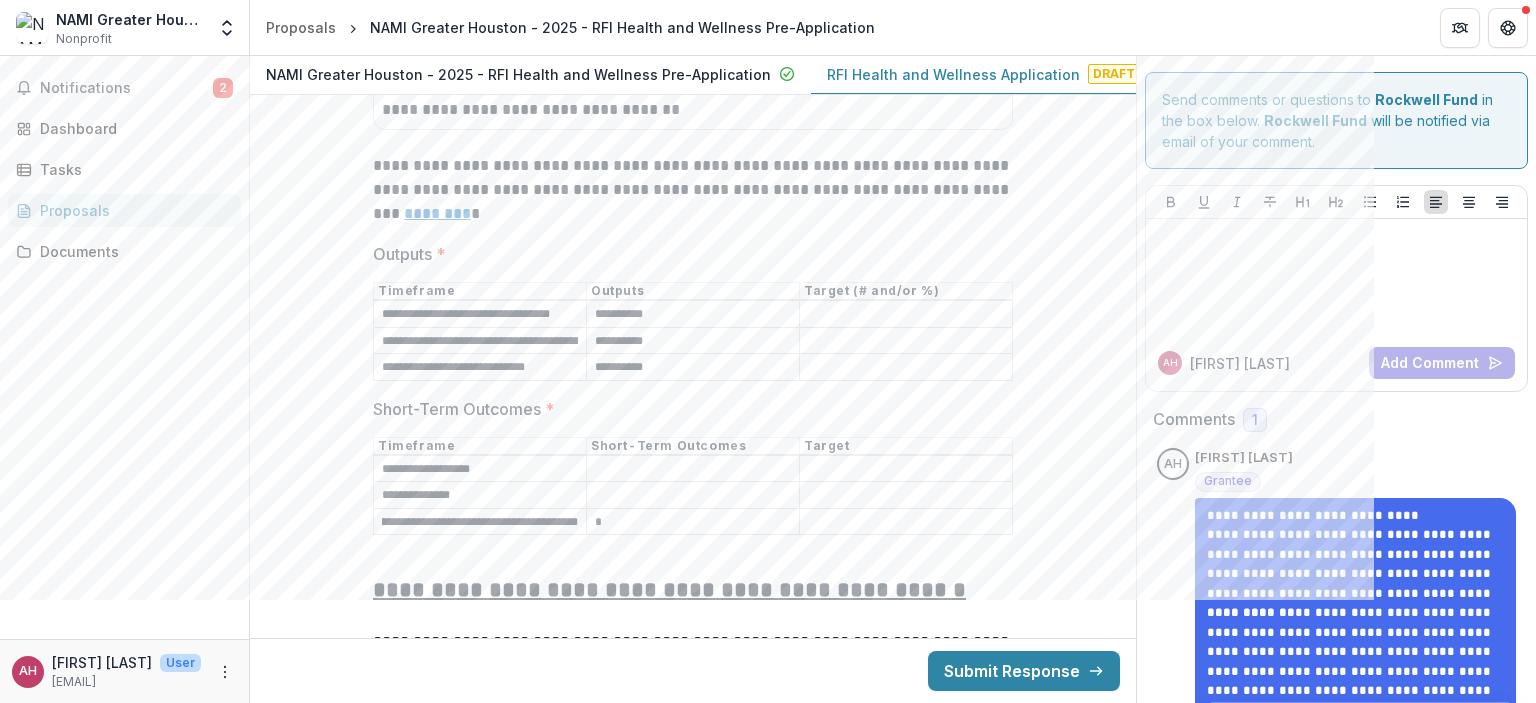 type on "**********" 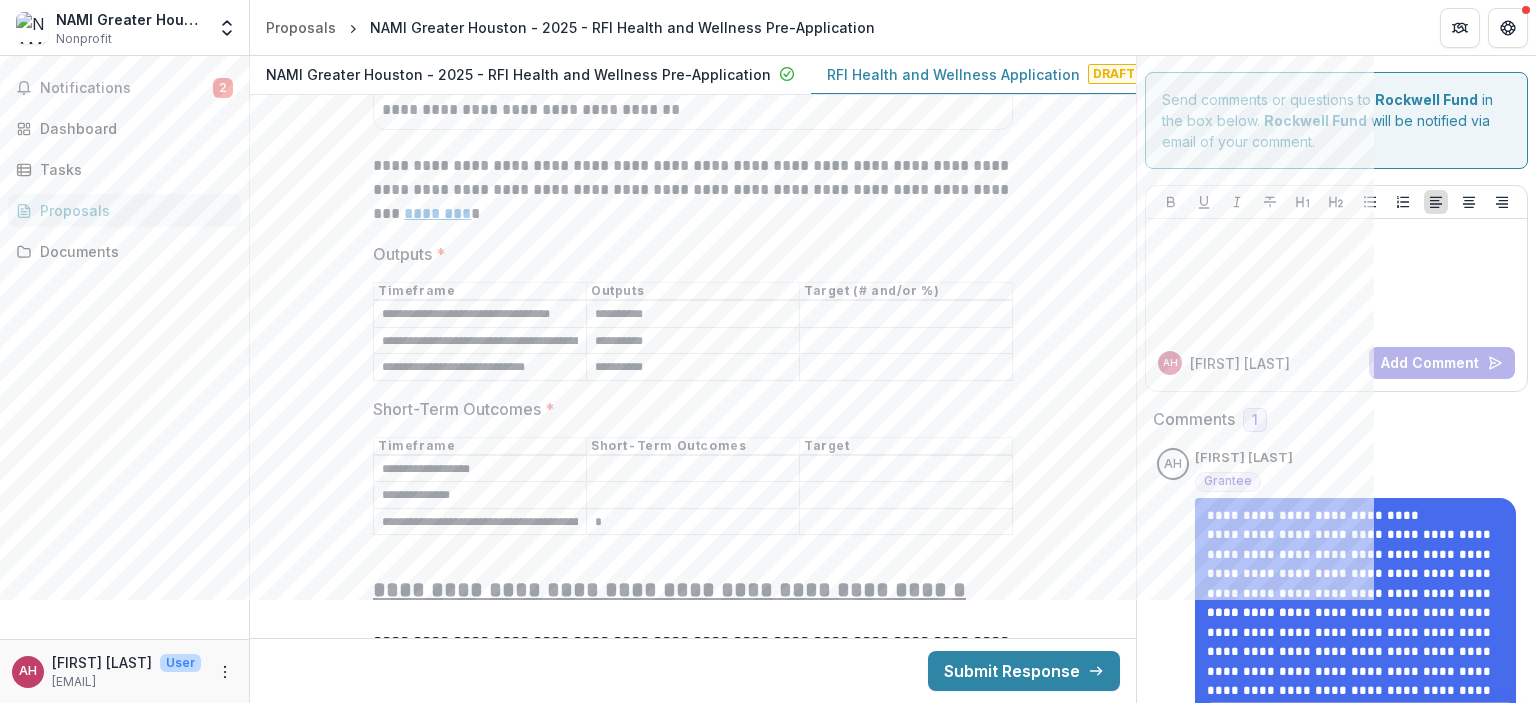 click on "Short-Term Outcomes *" at bounding box center (693, 469) 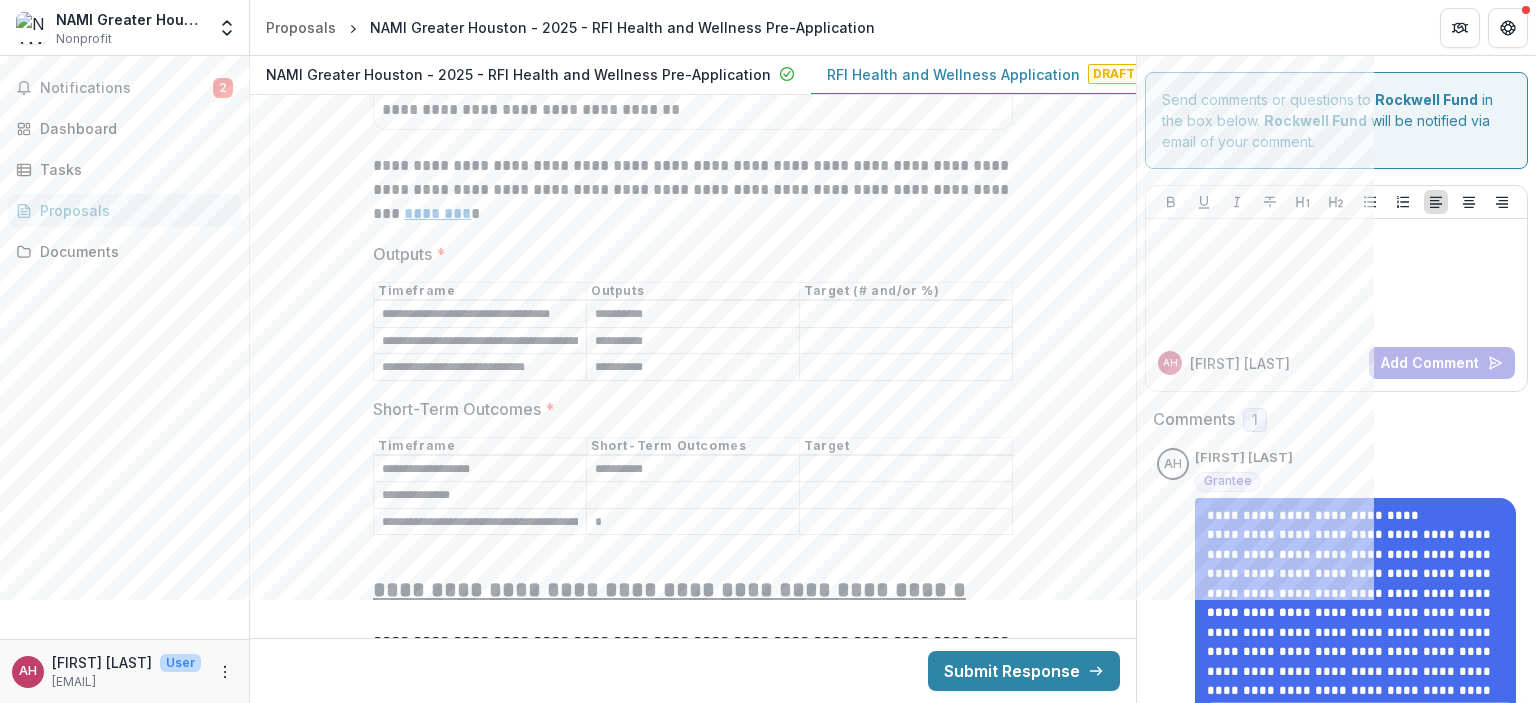 type on "**********" 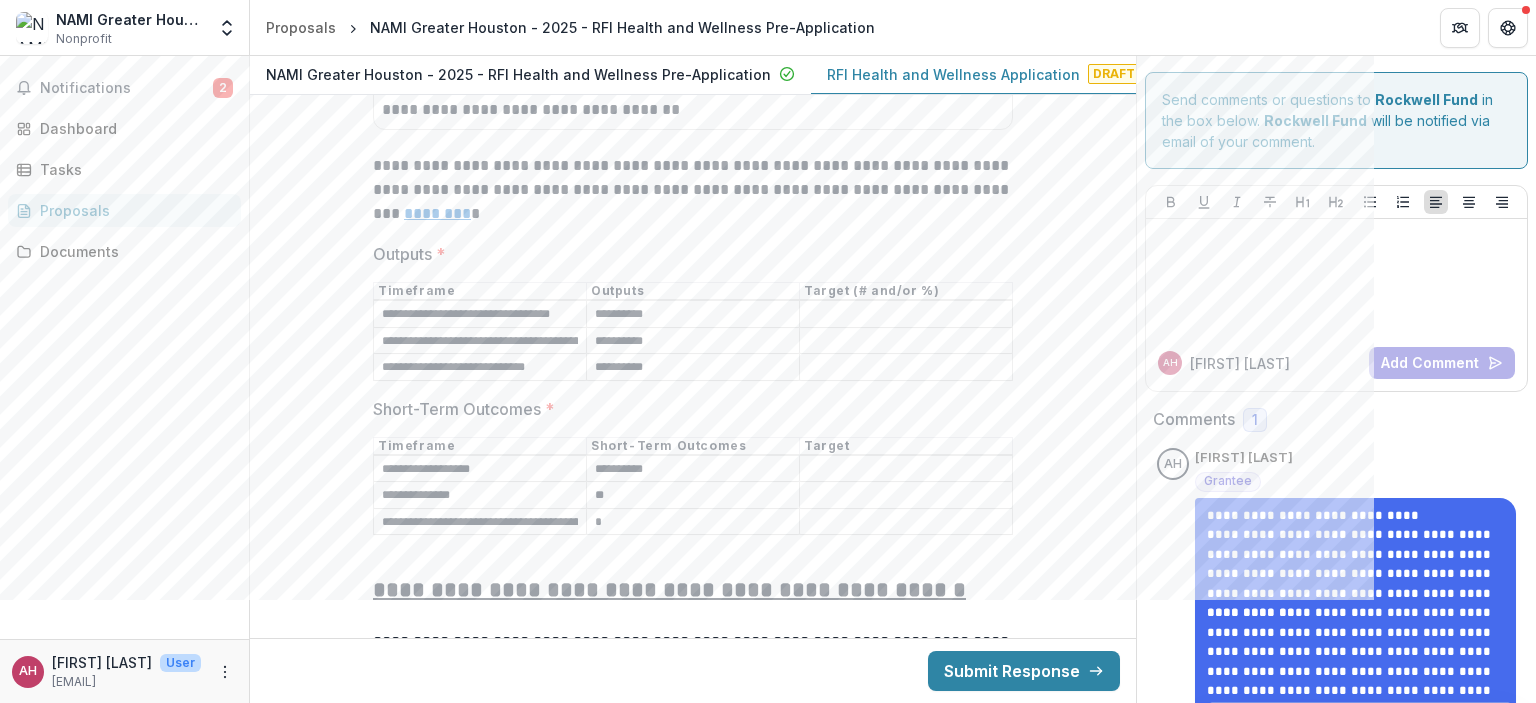 type on "*" 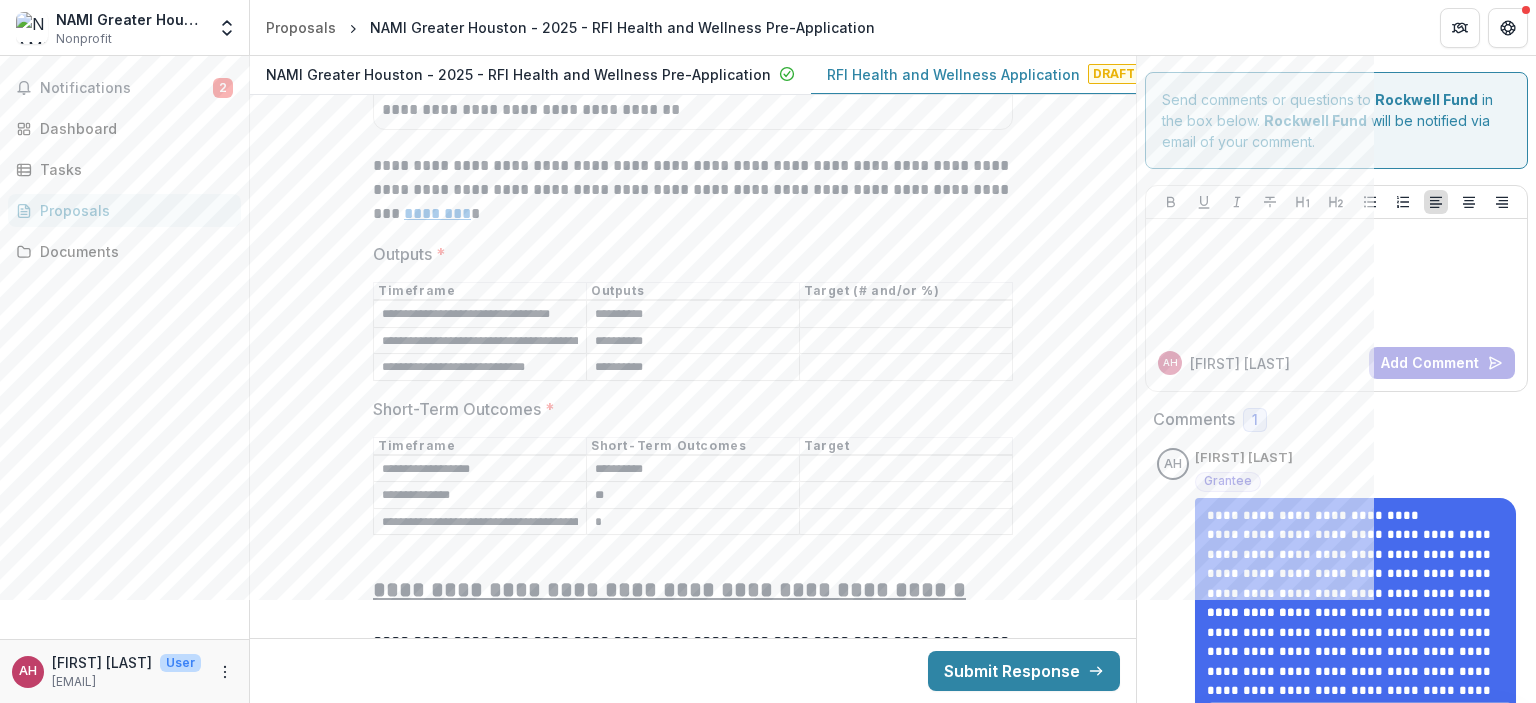 click on "**********" at bounding box center [693, 469] 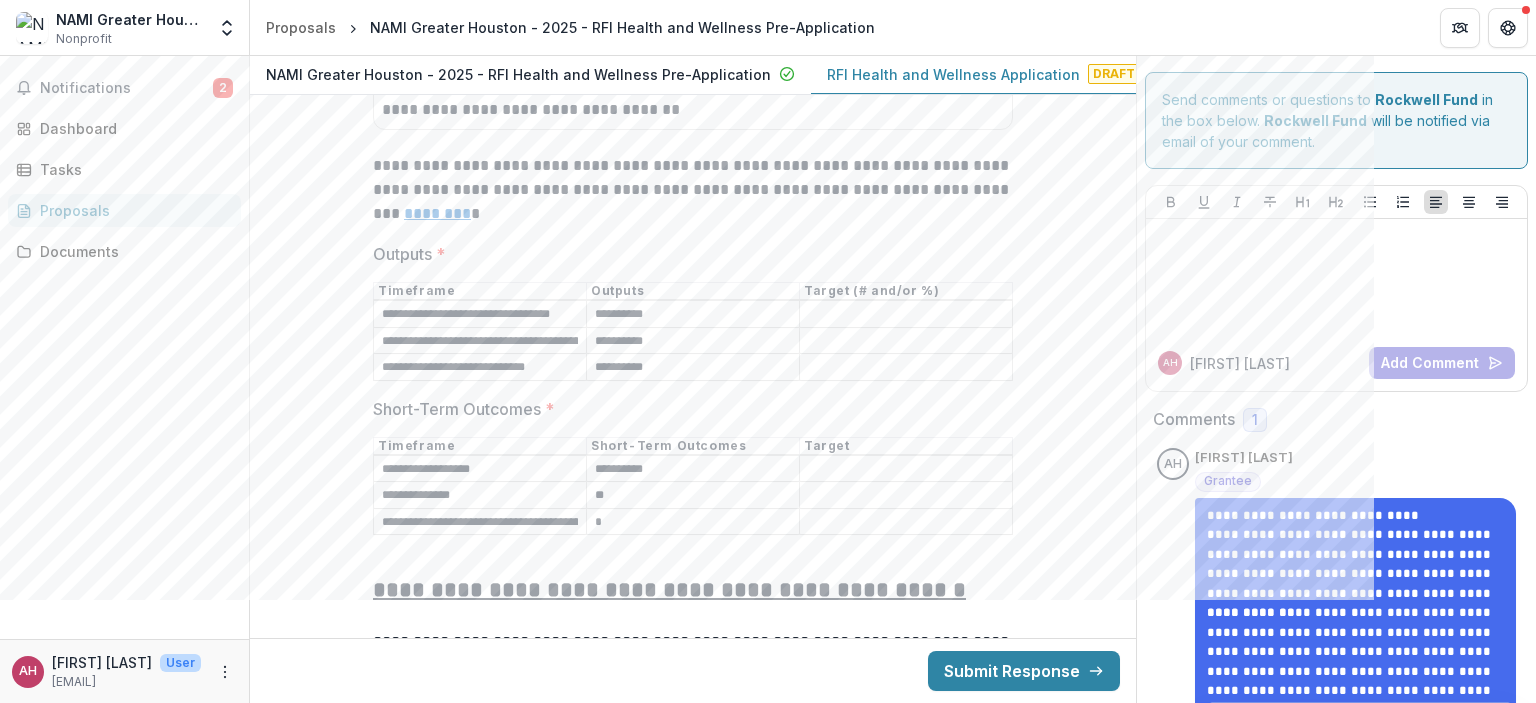 type on "**********" 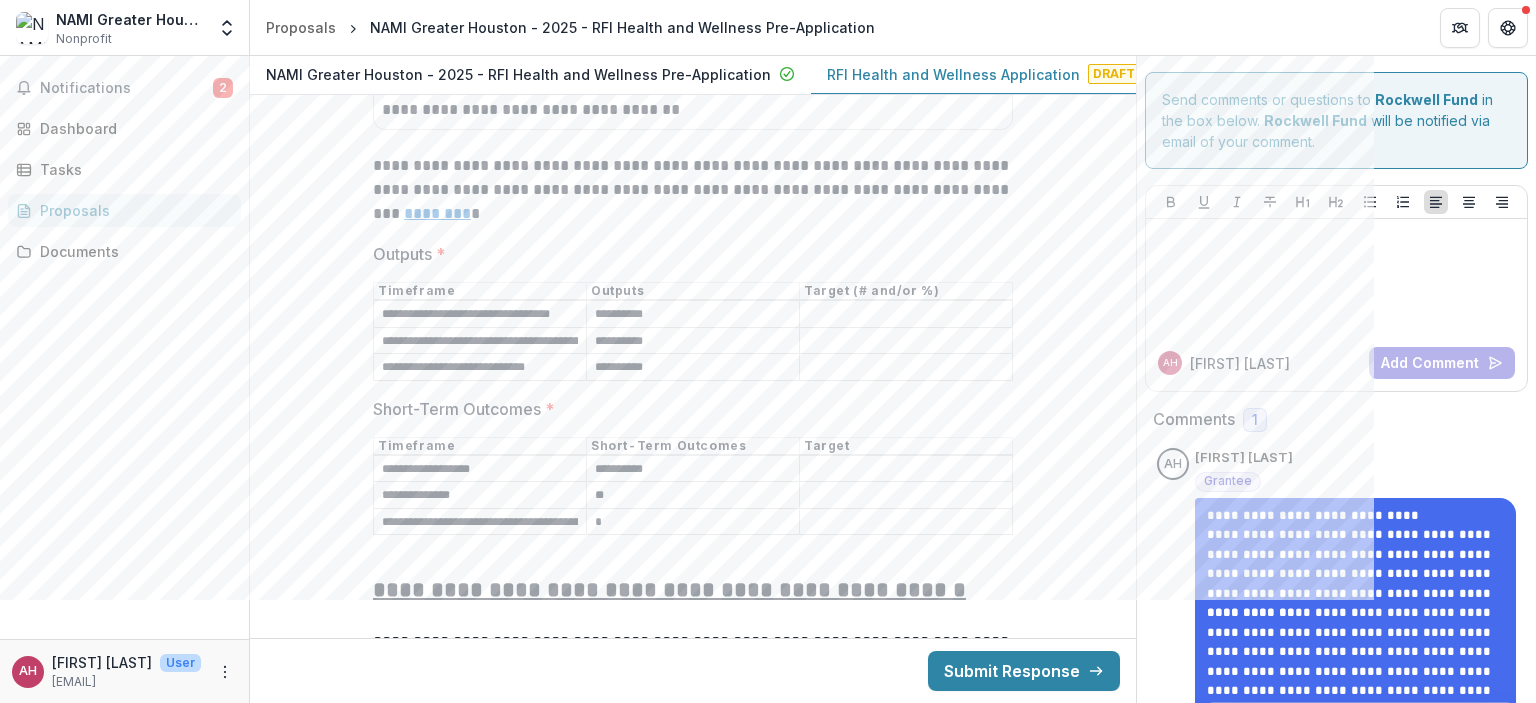 click on "*" at bounding box center [693, 496] 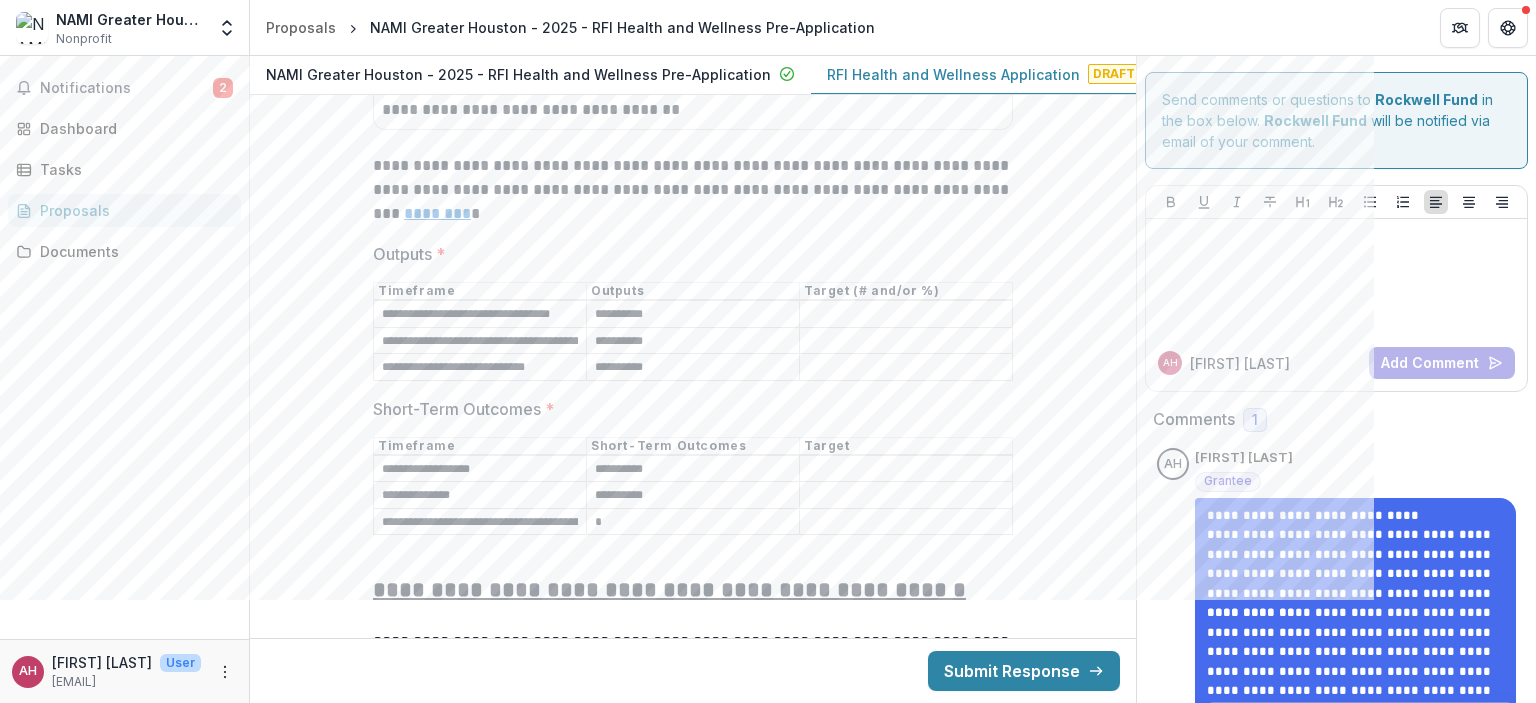 type on "**********" 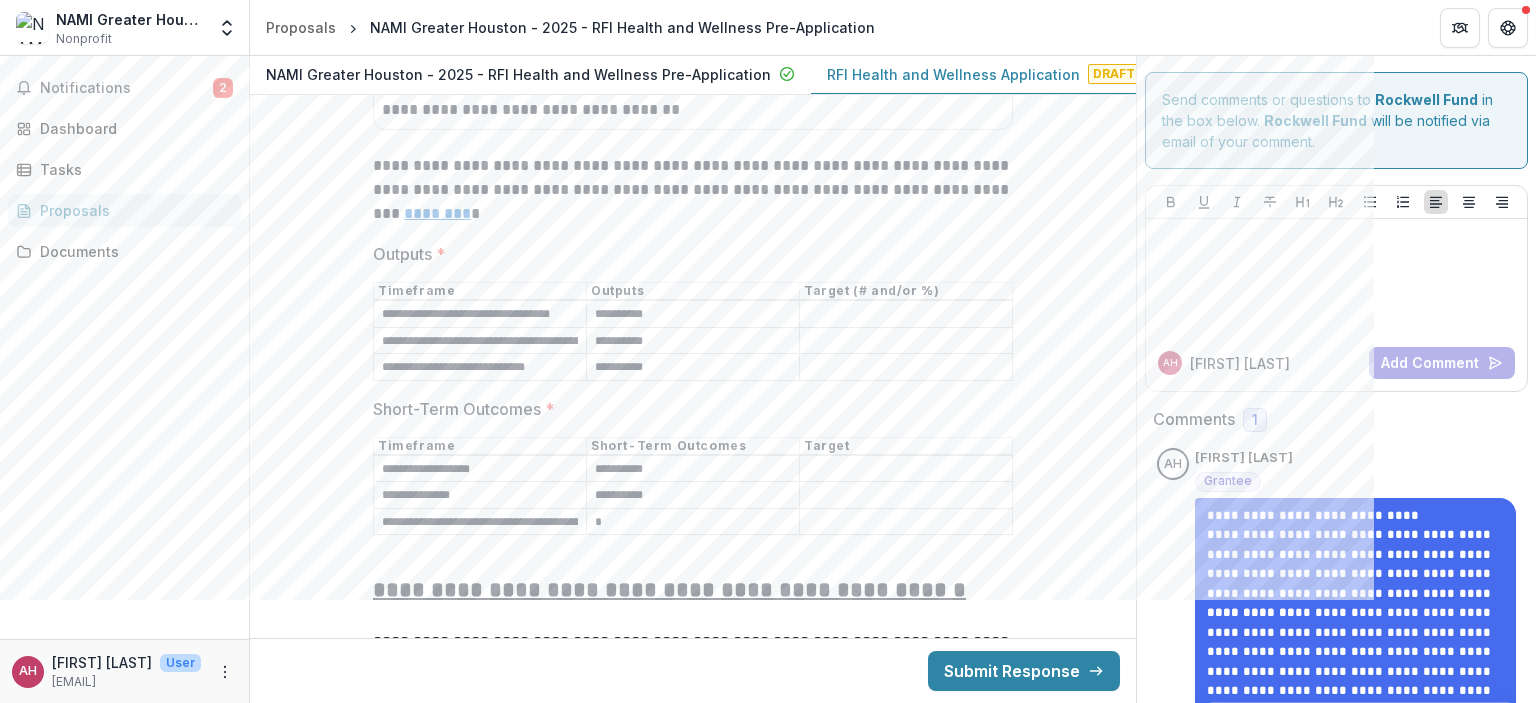 click on "*" at bounding box center (693, 522) 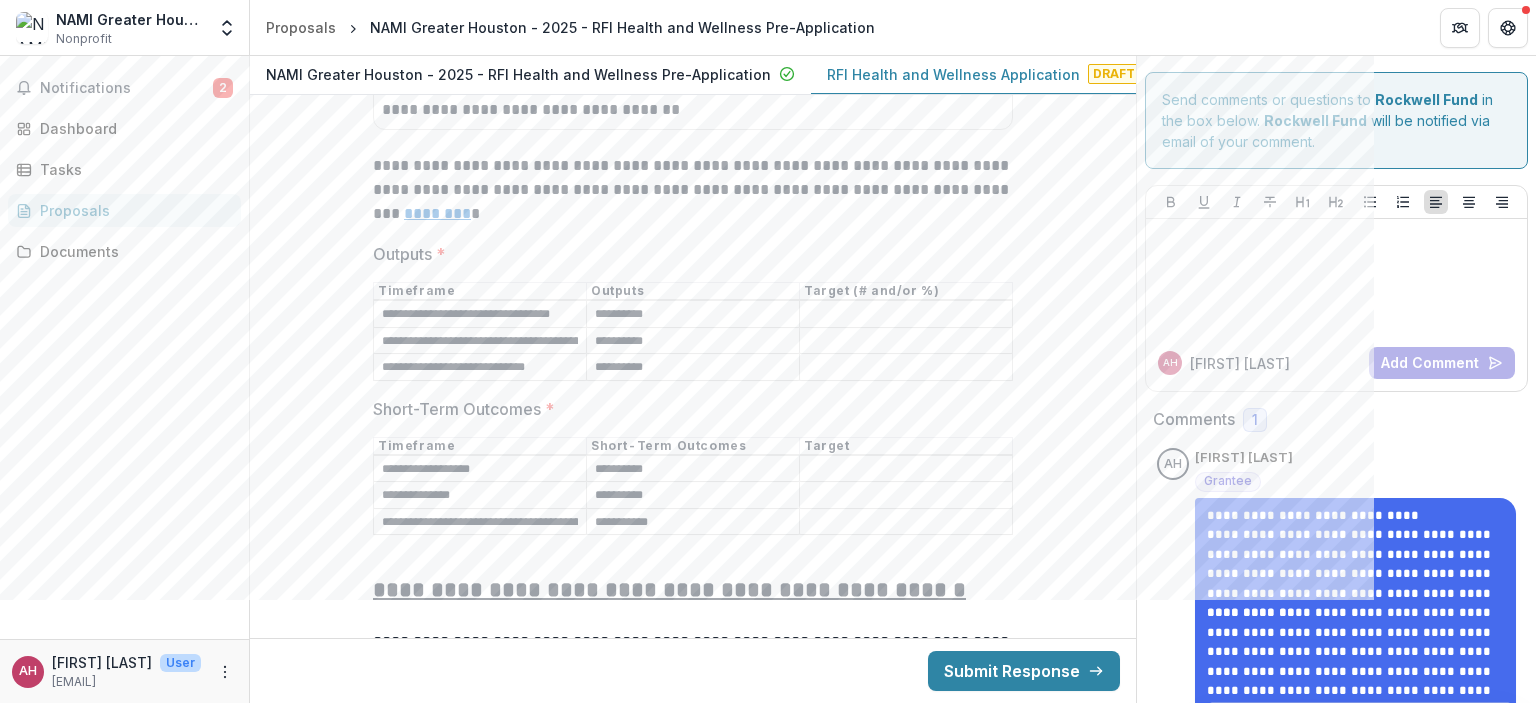 type on "**********" 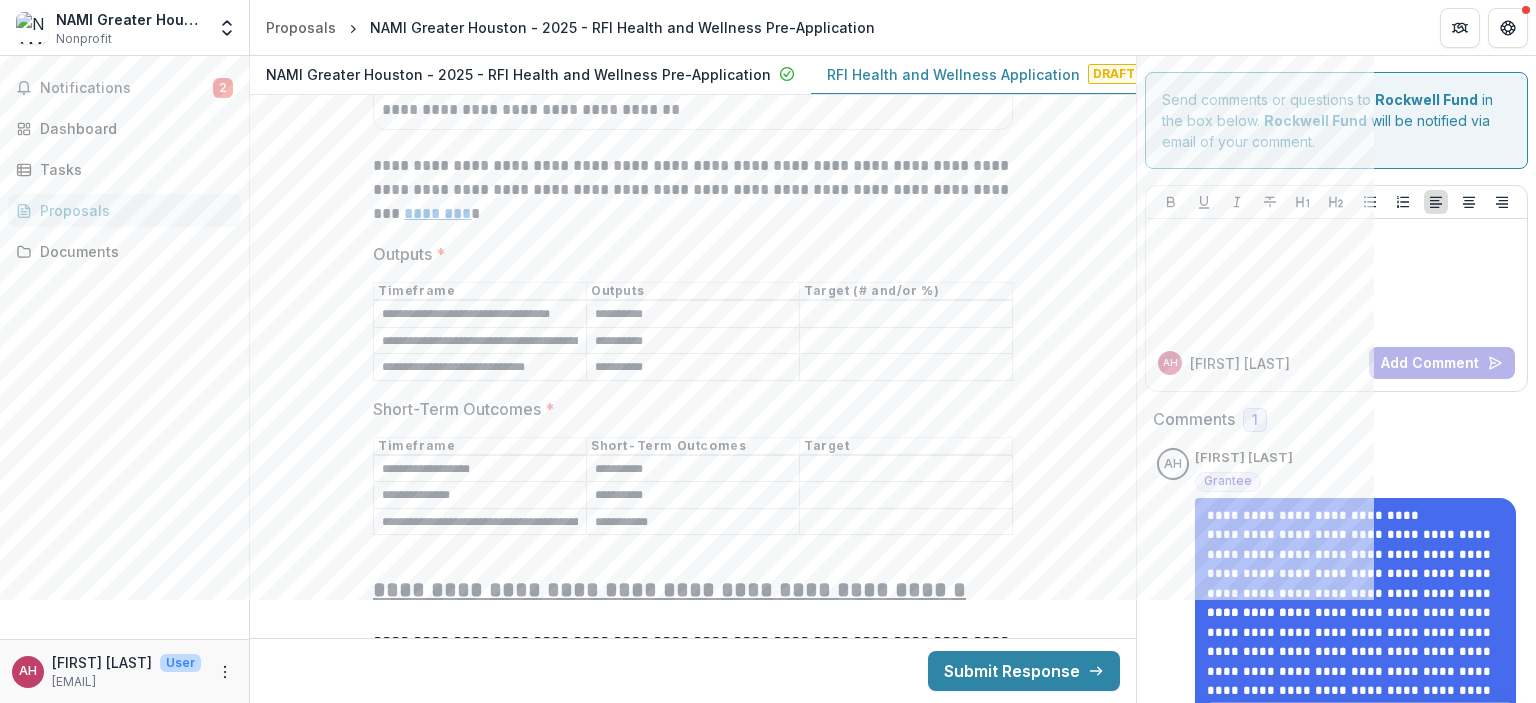 click at bounding box center (693, 563) 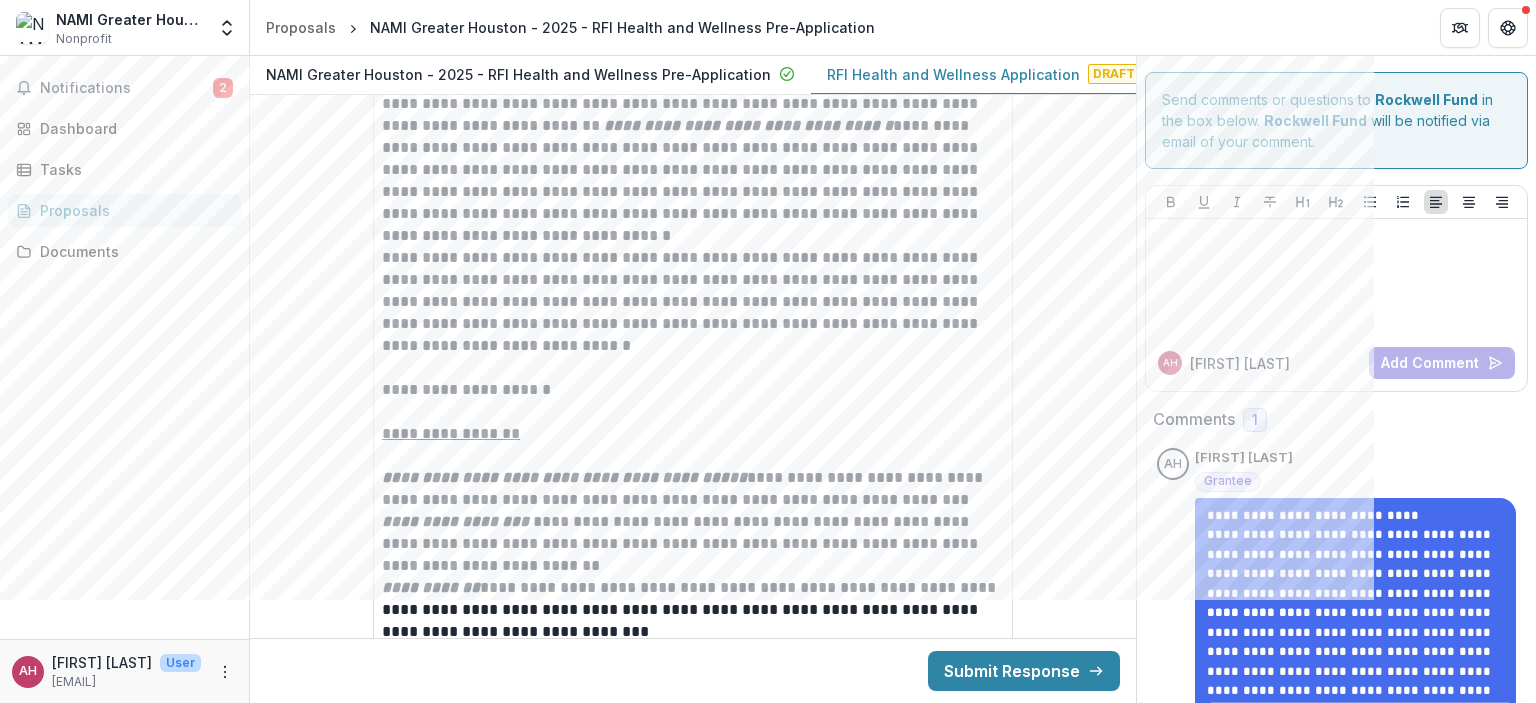 scroll, scrollTop: 10843, scrollLeft: 0, axis: vertical 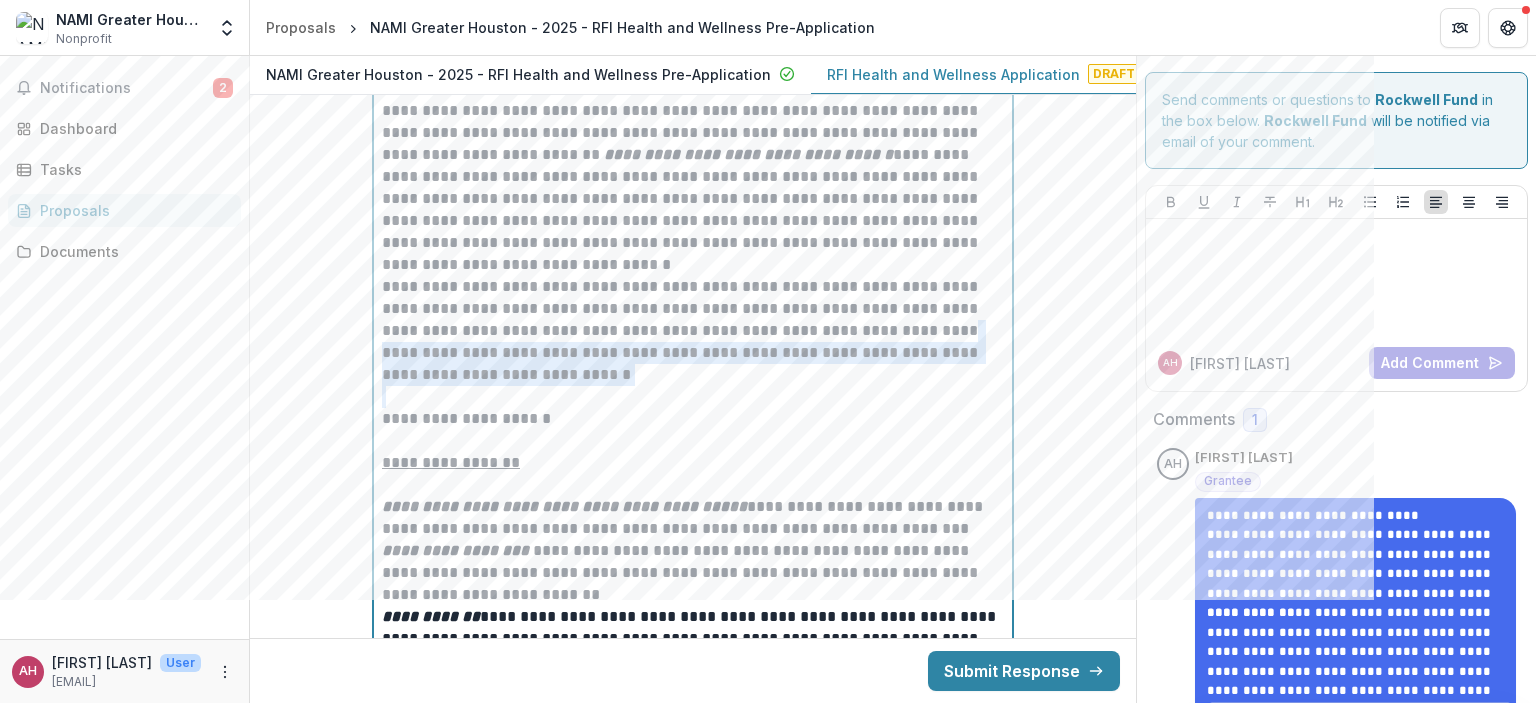 drag, startPoint x: 483, startPoint y: 369, endPoint x: 369, endPoint y: 343, distance: 116.92733 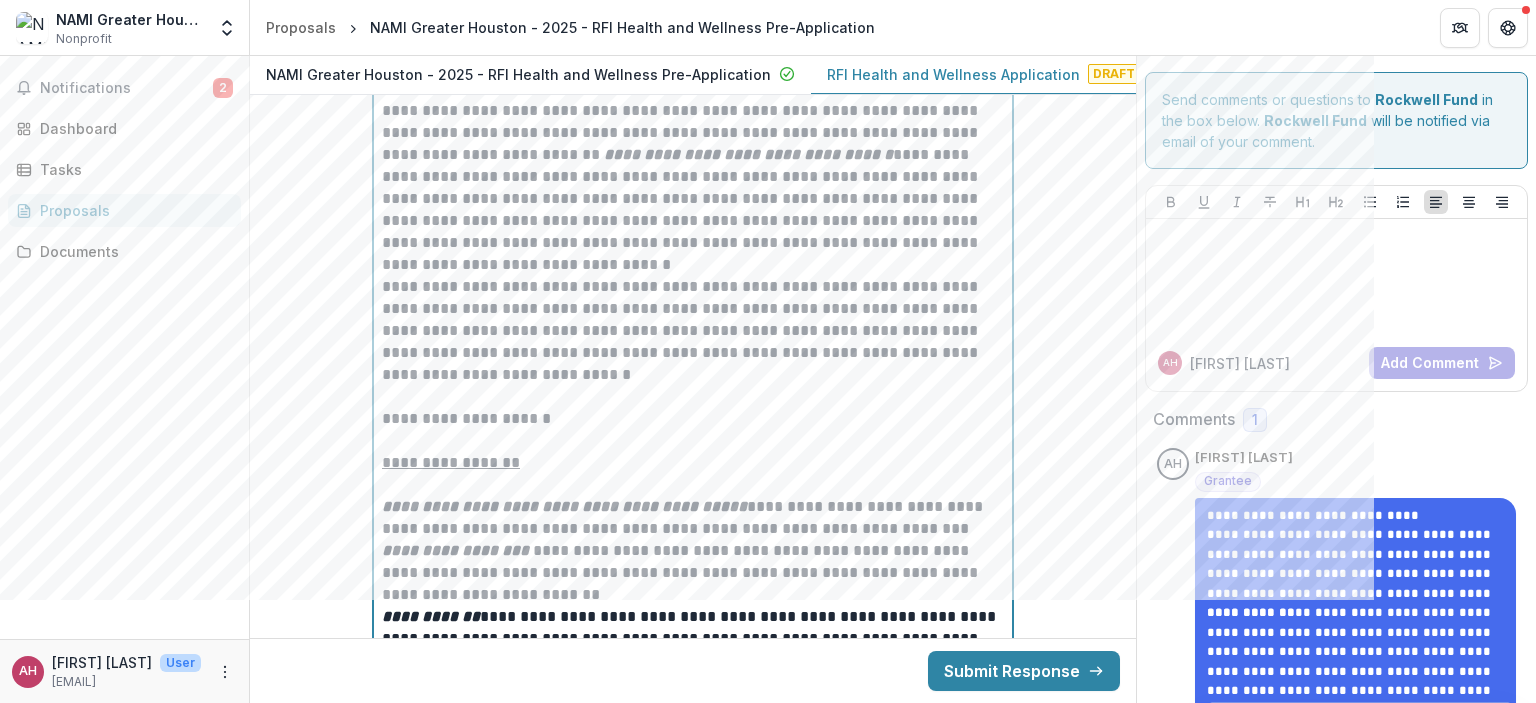 click on "**********" at bounding box center [693, 419] 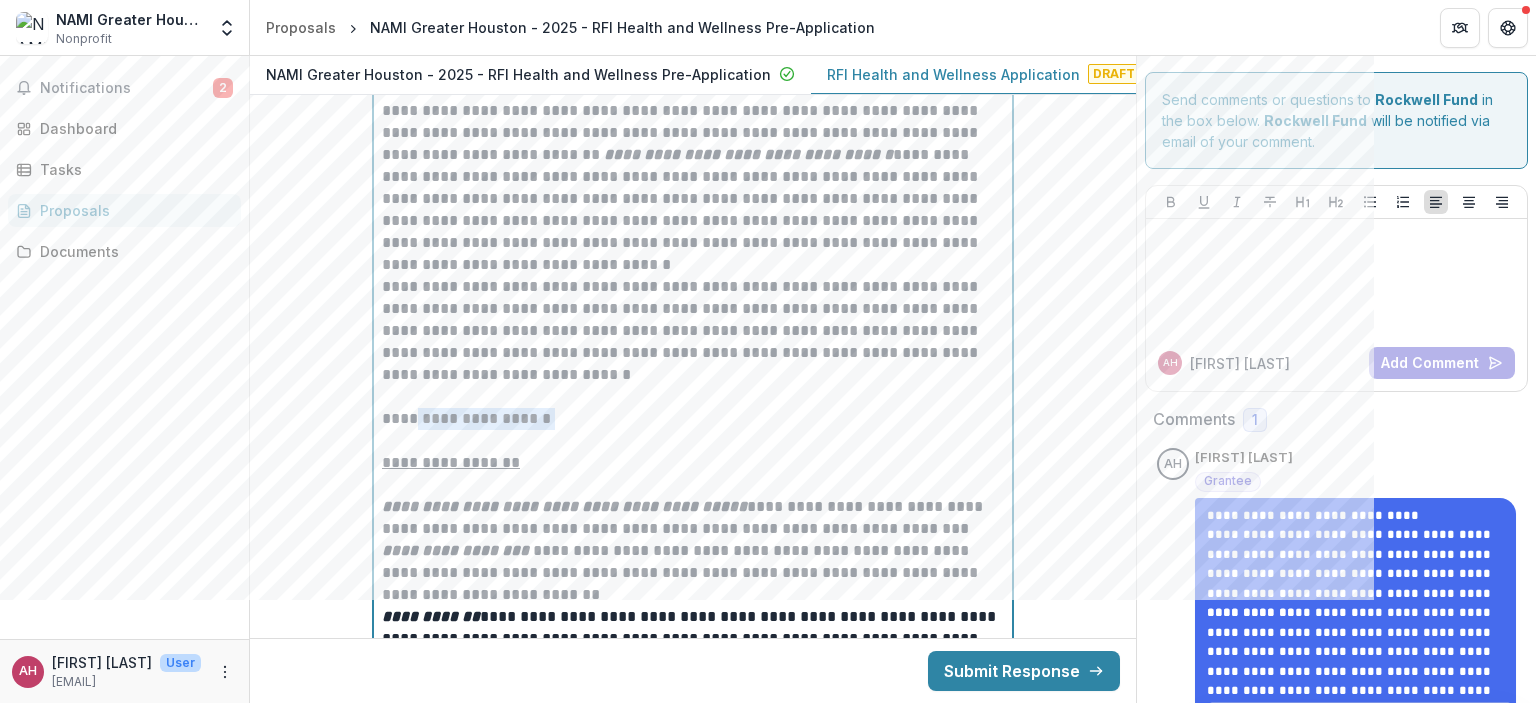 drag, startPoint x: 412, startPoint y: 401, endPoint x: 628, endPoint y: 401, distance: 216 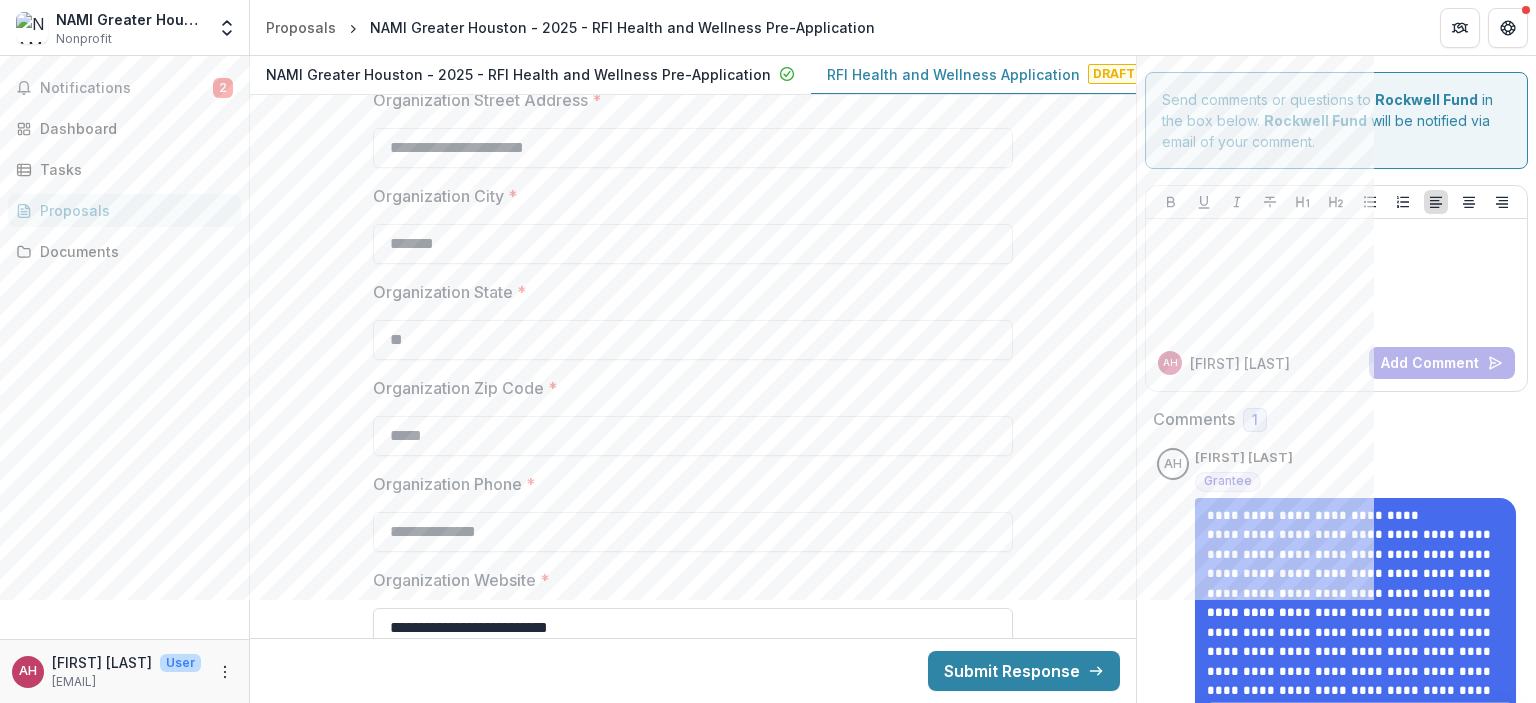 scroll, scrollTop: 0, scrollLeft: 0, axis: both 